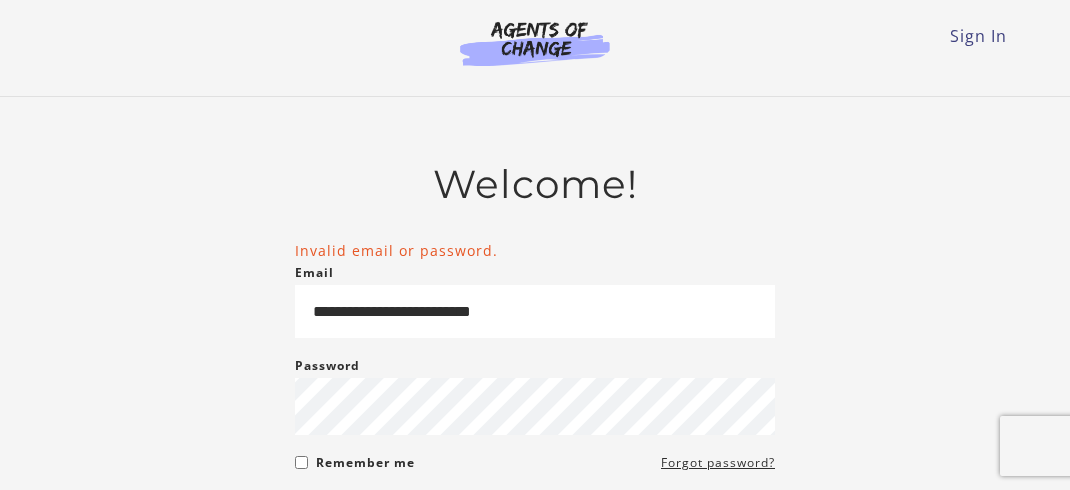 scroll, scrollTop: 0, scrollLeft: 0, axis: both 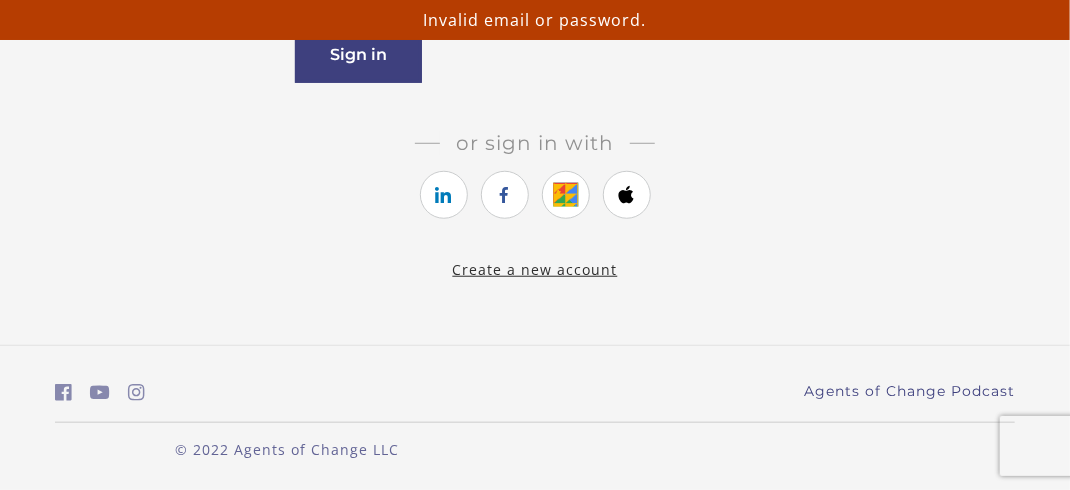 click on "Create a new account" at bounding box center [535, 269] 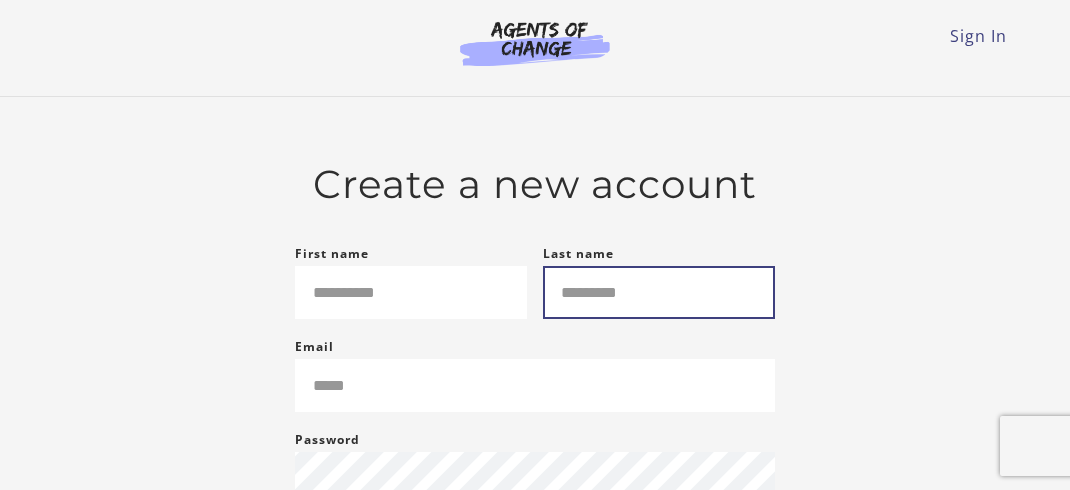 scroll, scrollTop: 0, scrollLeft: 0, axis: both 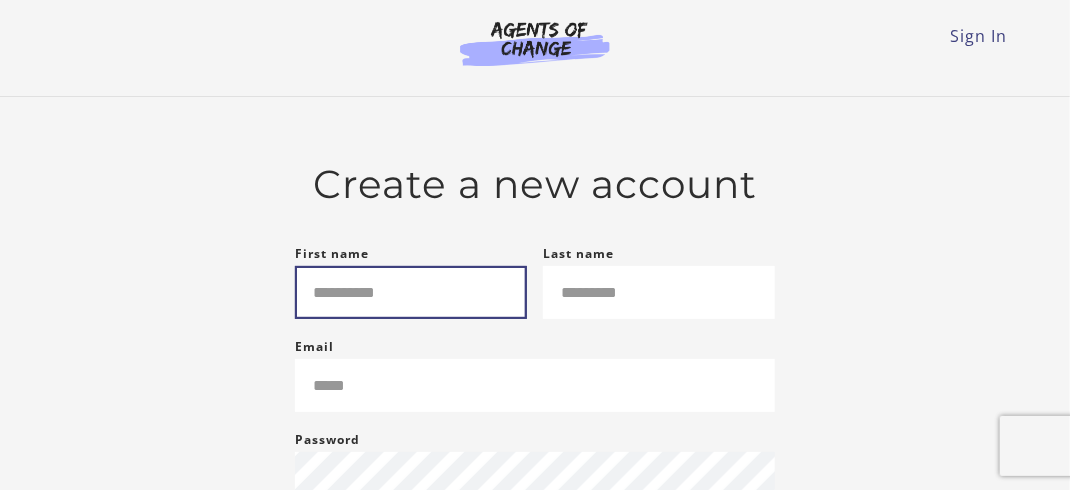 click on "First name" at bounding box center (411, 292) 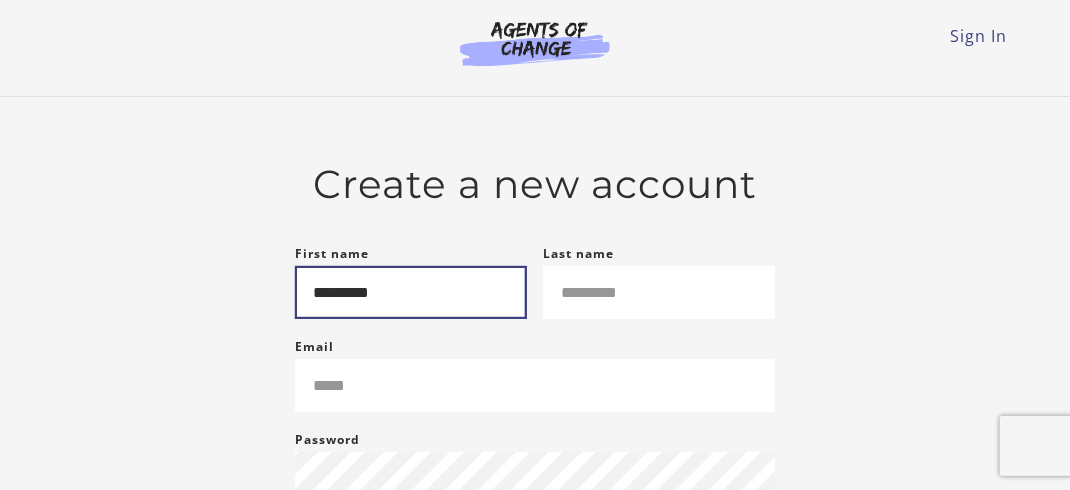 type on "**********" 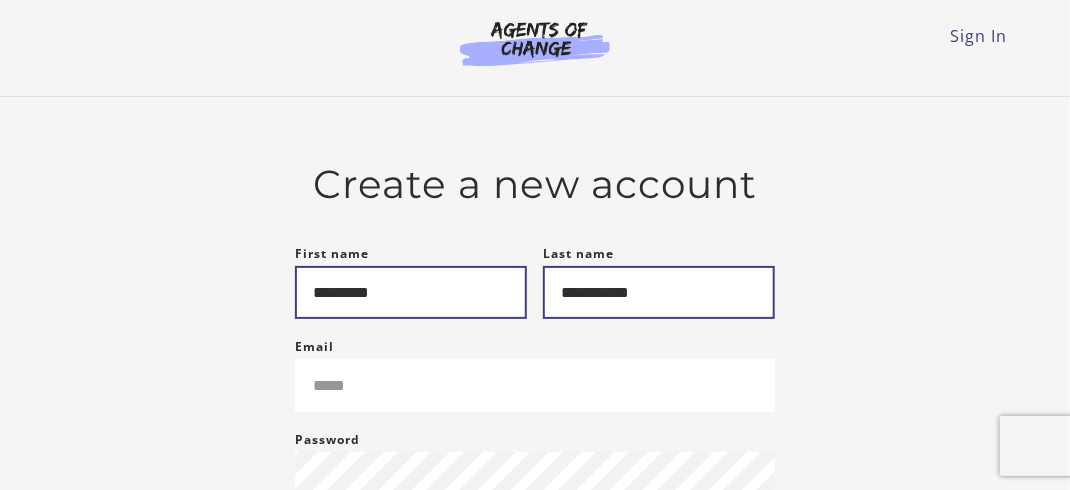 type on "**********" 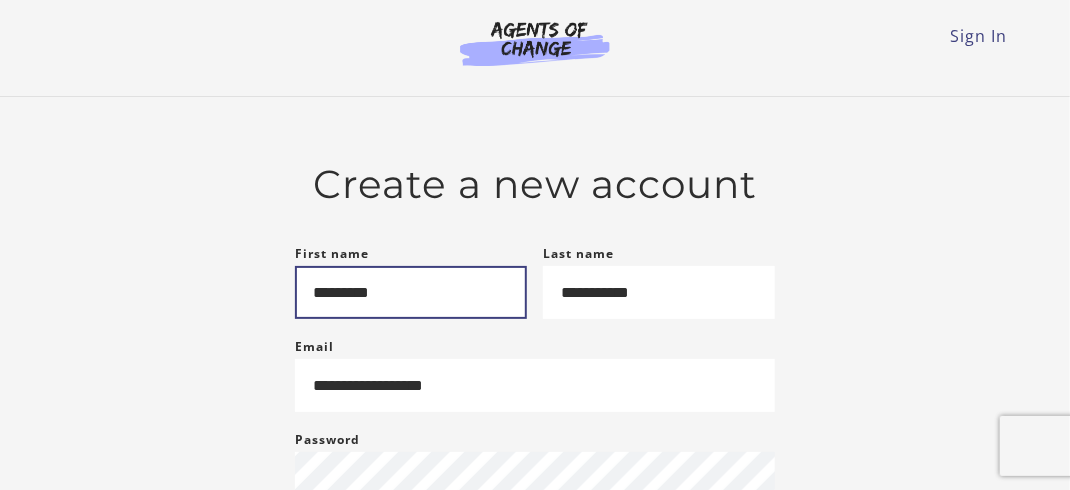 type on "*****" 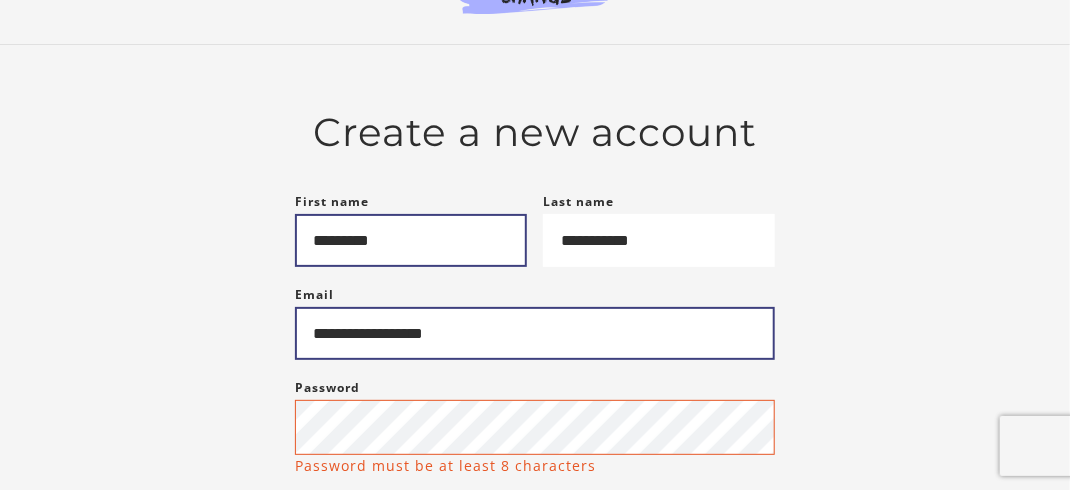 scroll, scrollTop: 100, scrollLeft: 0, axis: vertical 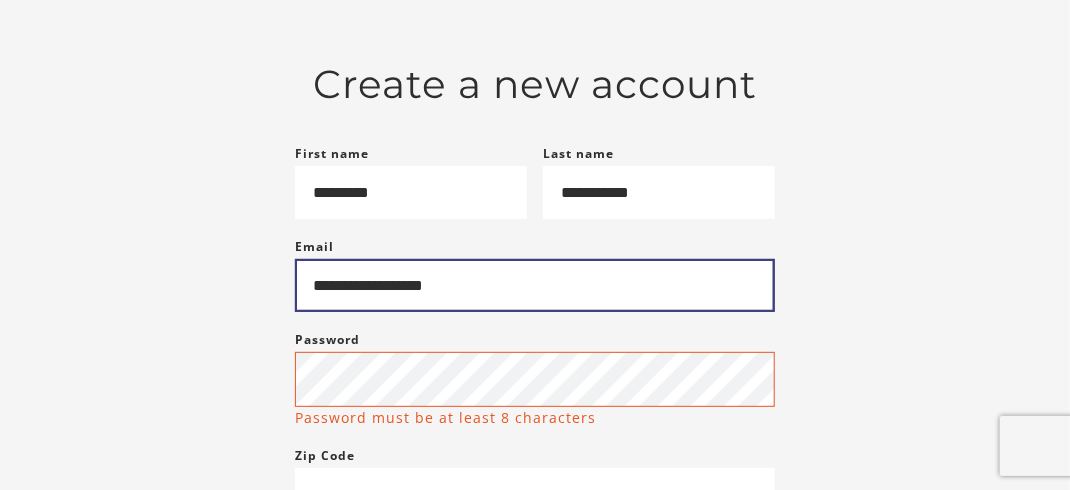 drag, startPoint x: 504, startPoint y: 294, endPoint x: 302, endPoint y: 314, distance: 202.98769 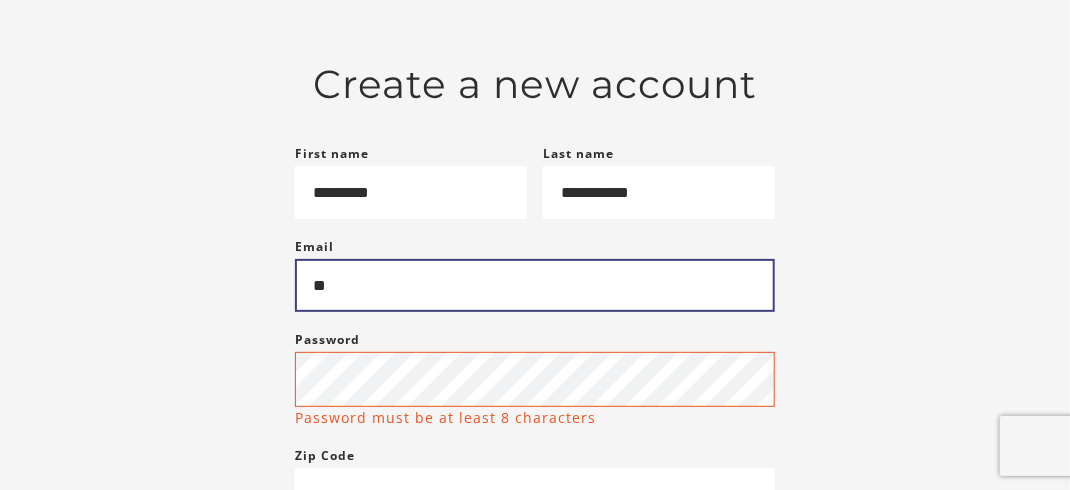 type on "**********" 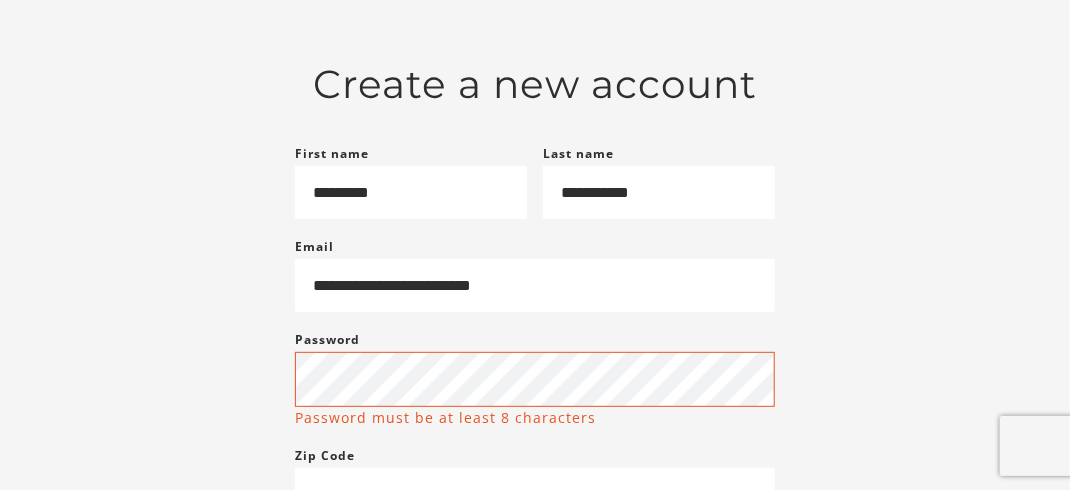 type on "**********" 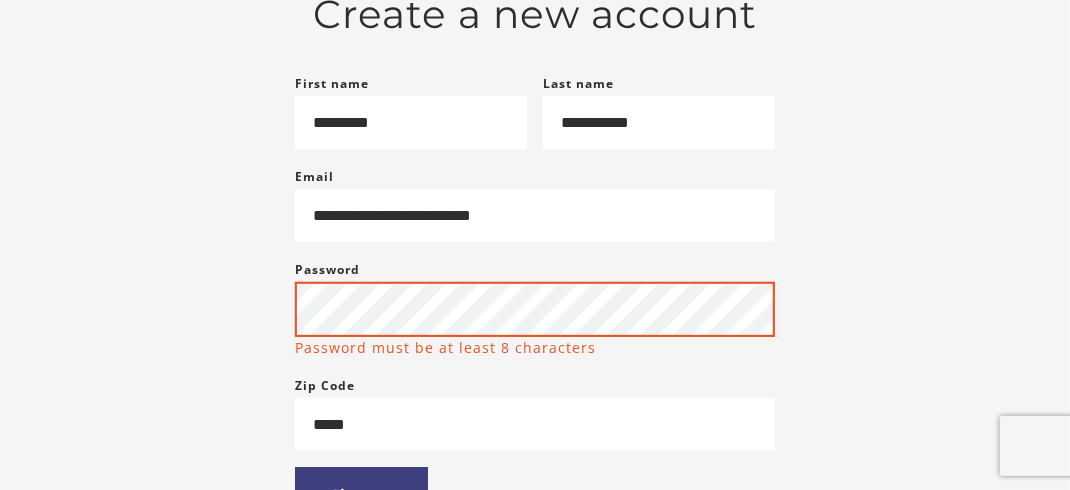 scroll, scrollTop: 300, scrollLeft: 0, axis: vertical 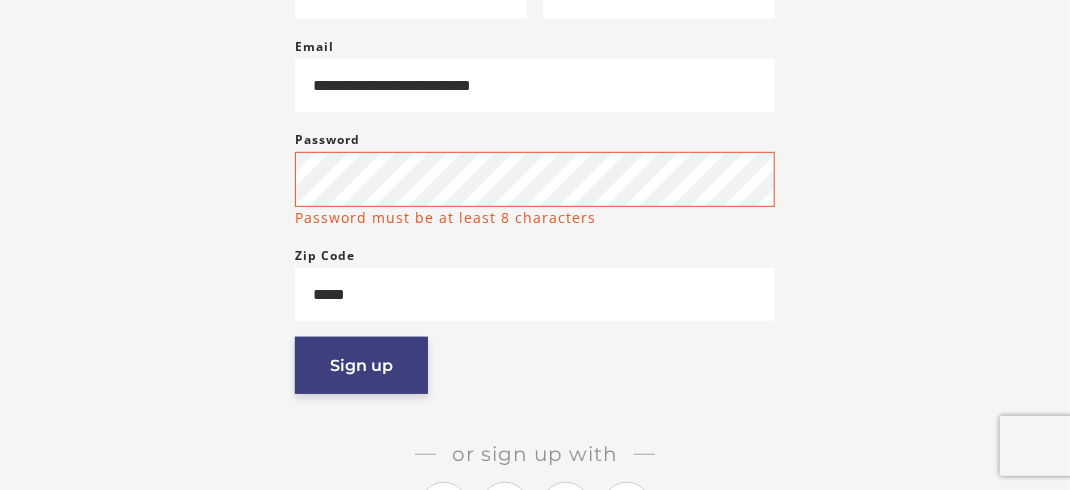 click on "Sign up" at bounding box center [361, 365] 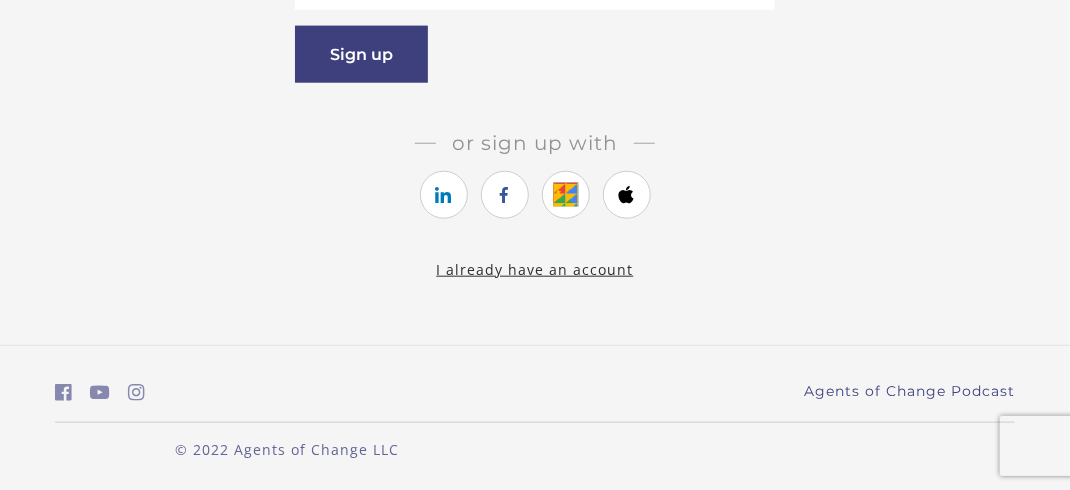 scroll, scrollTop: 300, scrollLeft: 0, axis: vertical 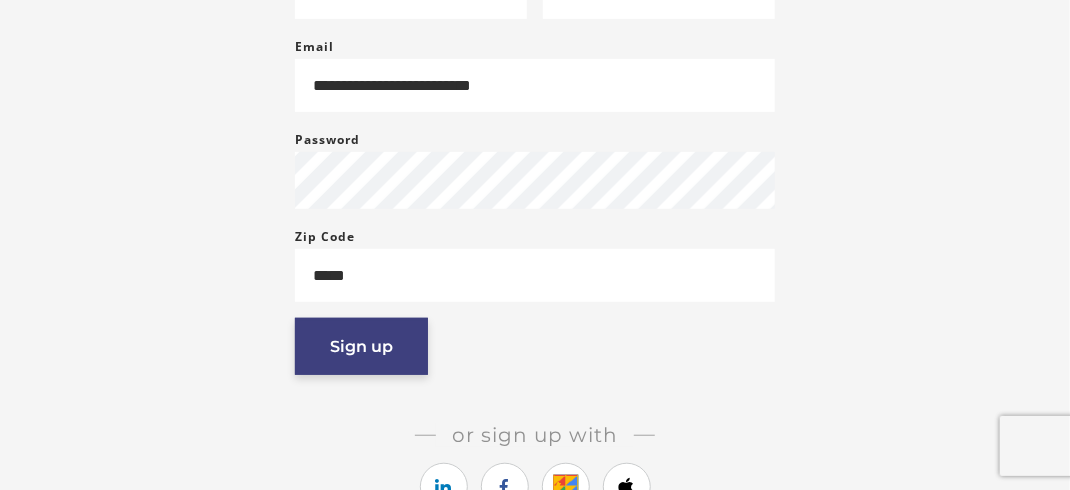click on "Sign up" at bounding box center (361, 346) 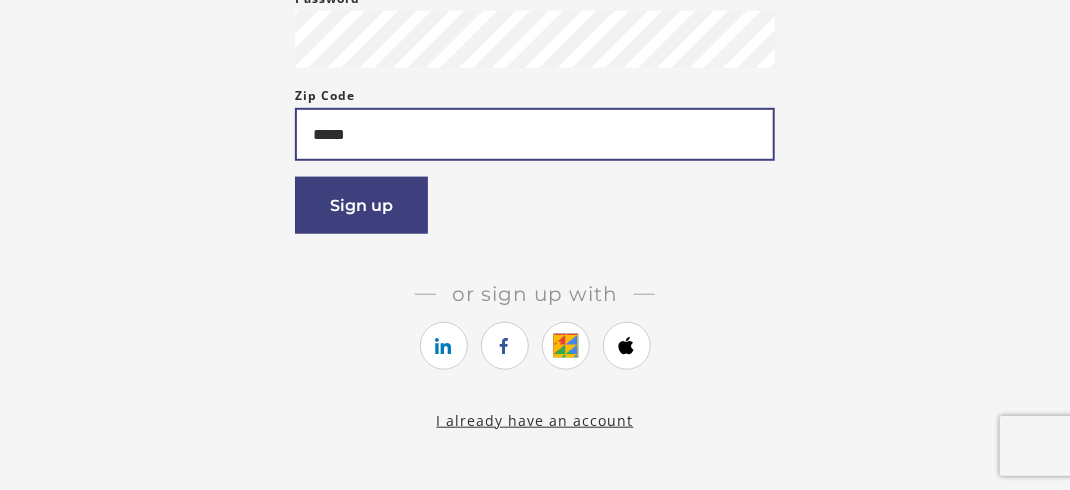 scroll, scrollTop: 600, scrollLeft: 0, axis: vertical 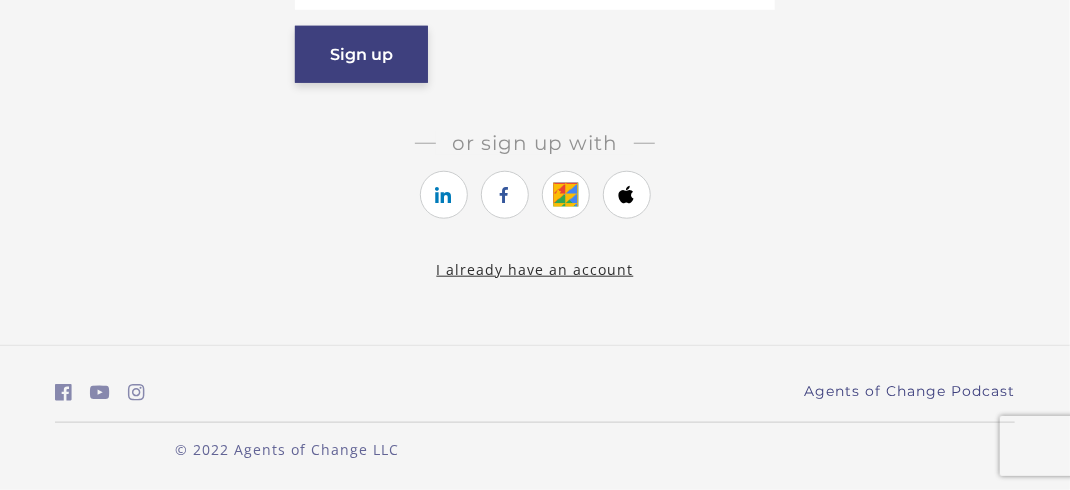 click on "Sign up" at bounding box center [361, 54] 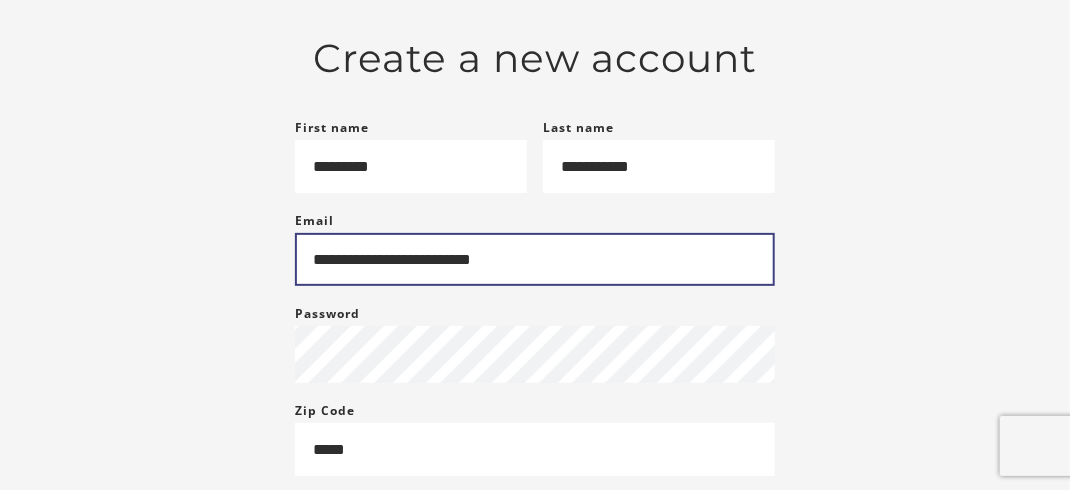 scroll, scrollTop: 0, scrollLeft: 0, axis: both 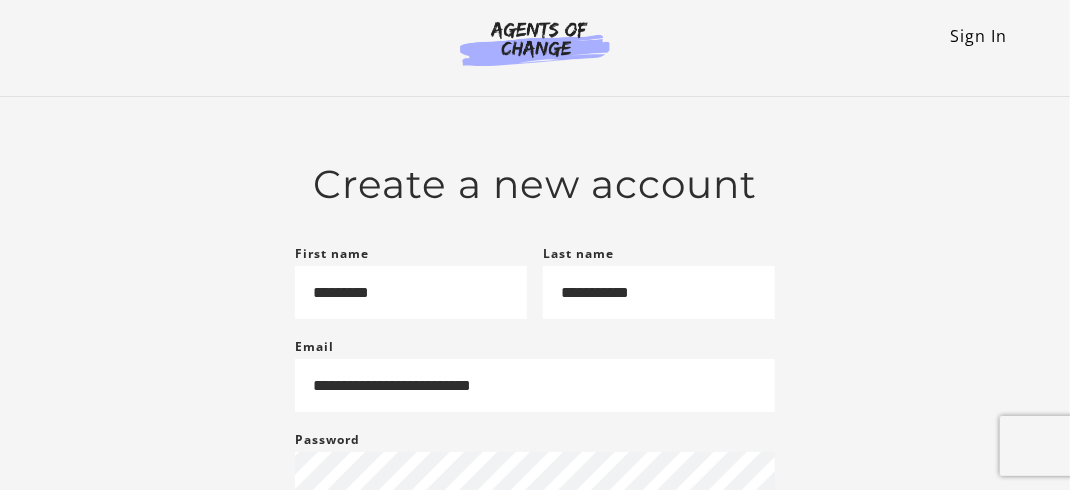 click on "Sign In" at bounding box center (978, 36) 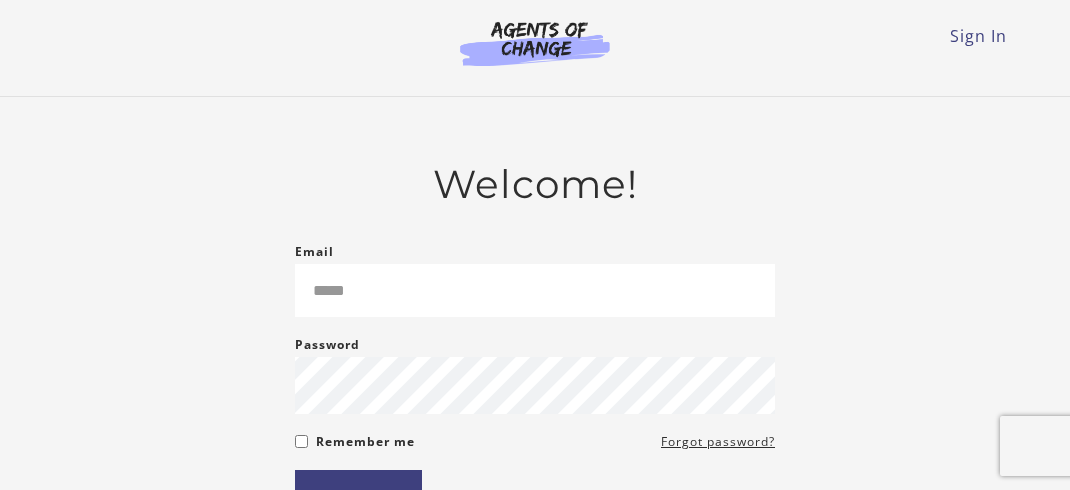 scroll, scrollTop: 0, scrollLeft: 0, axis: both 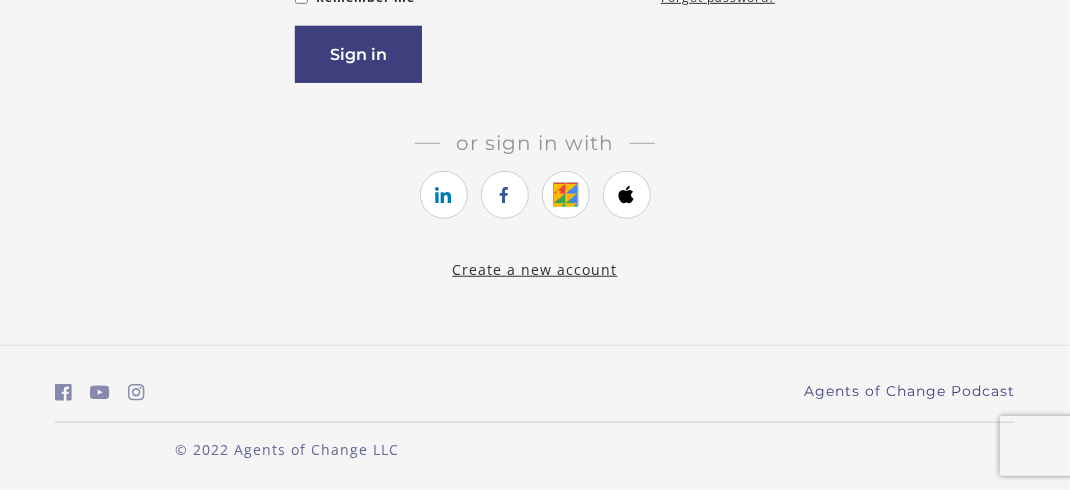click on "Create a new account" at bounding box center (535, 269) 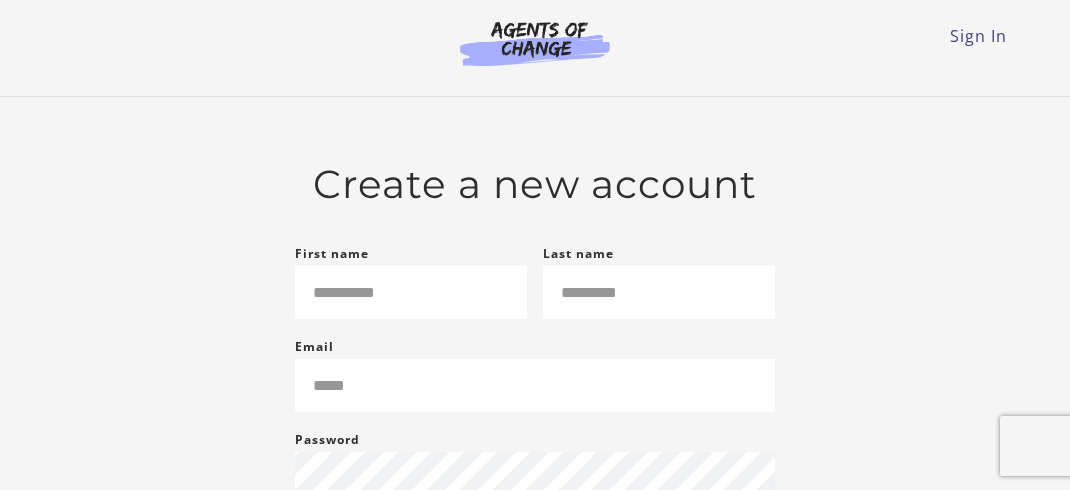 scroll, scrollTop: 0, scrollLeft: 0, axis: both 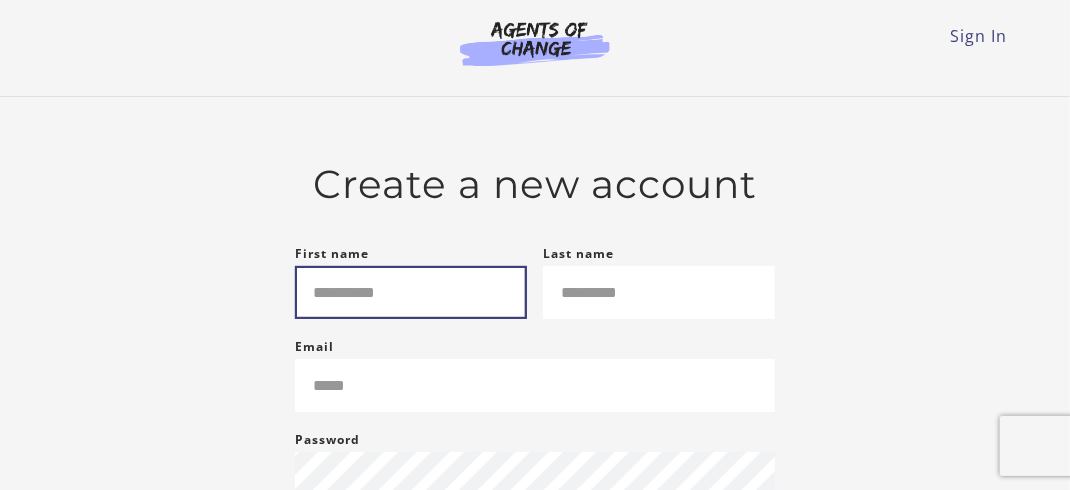 click on "First name" at bounding box center [411, 292] 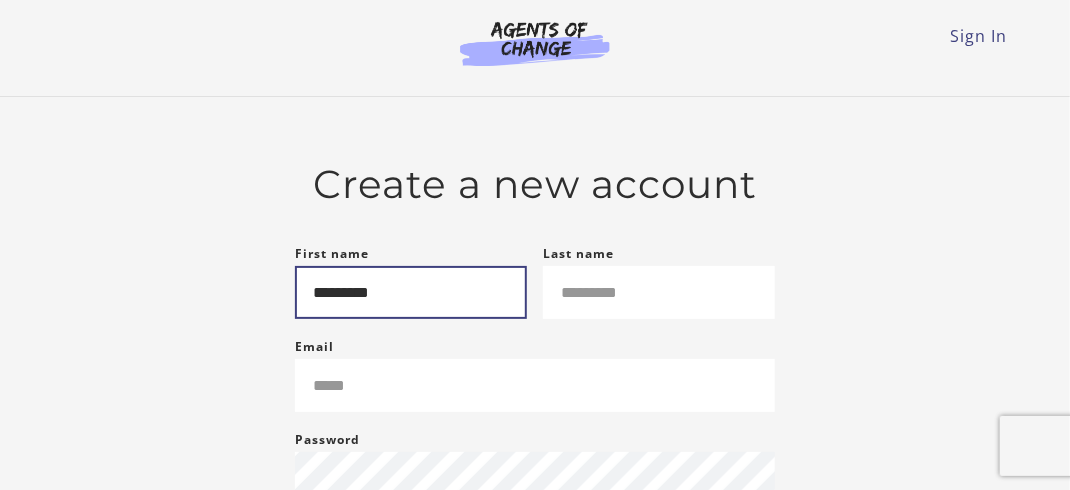 type on "**********" 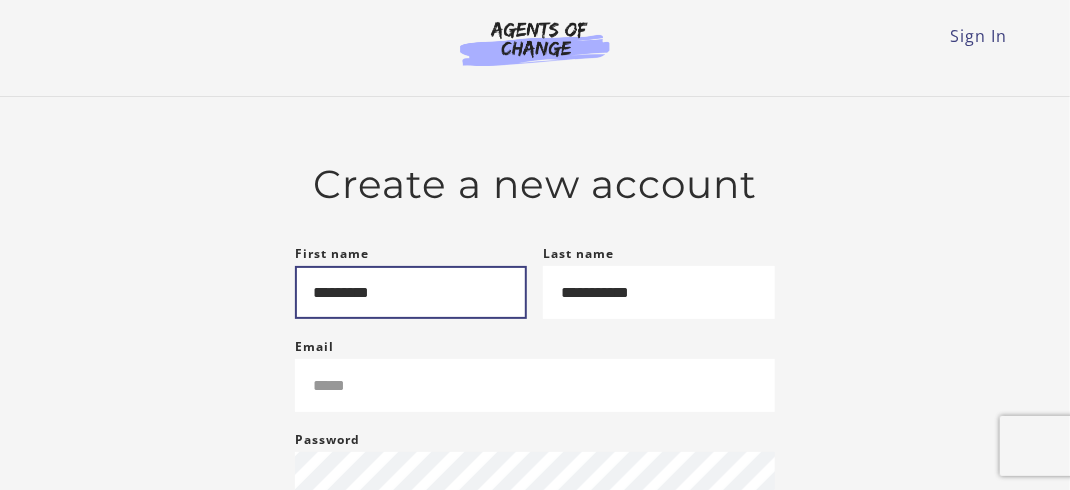 type on "**********" 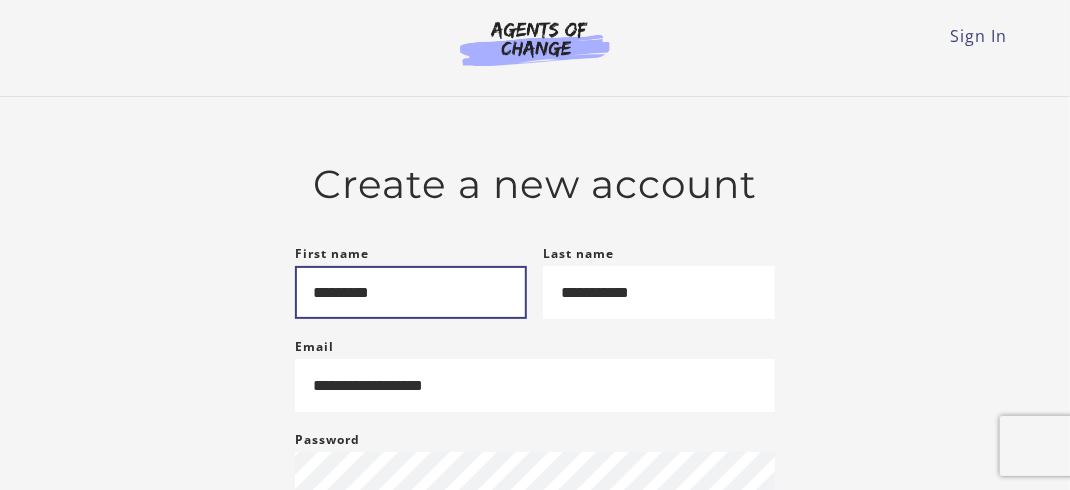 type on "*****" 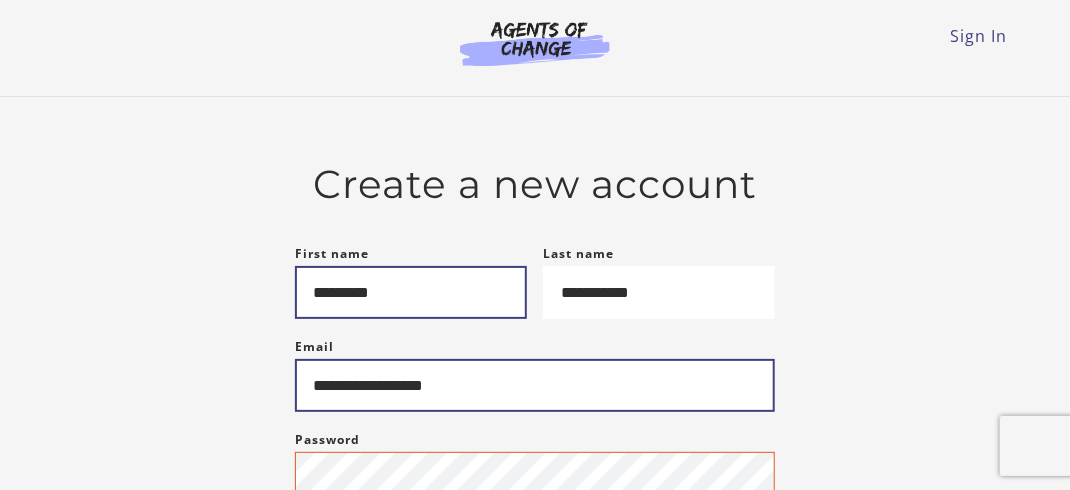scroll, scrollTop: 100, scrollLeft: 0, axis: vertical 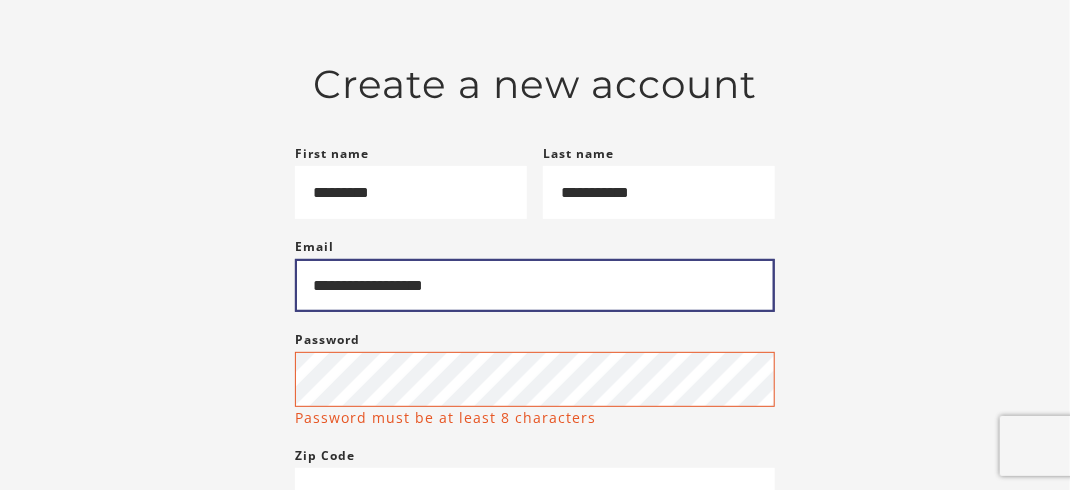 click on "**********" at bounding box center [535, 285] 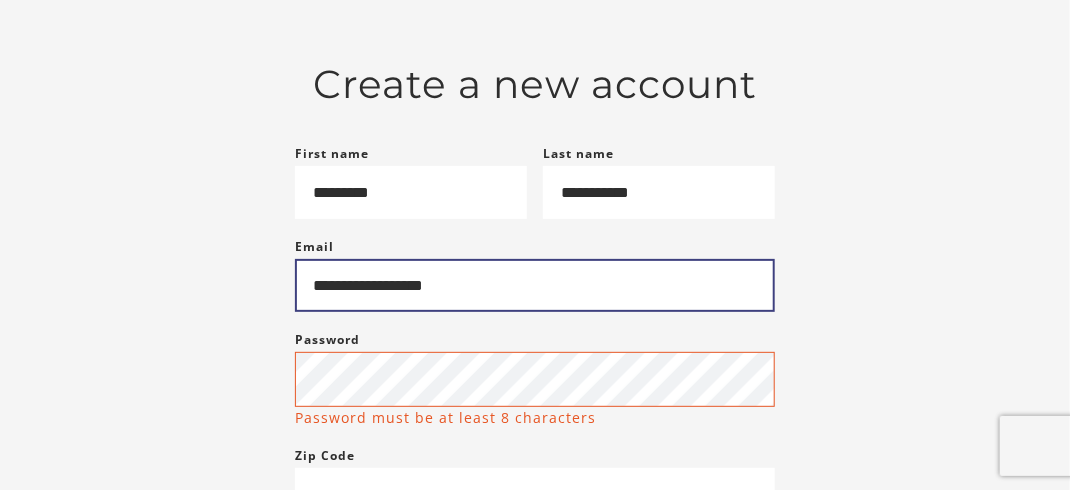 drag, startPoint x: 485, startPoint y: 297, endPoint x: 254, endPoint y: 295, distance: 231.00865 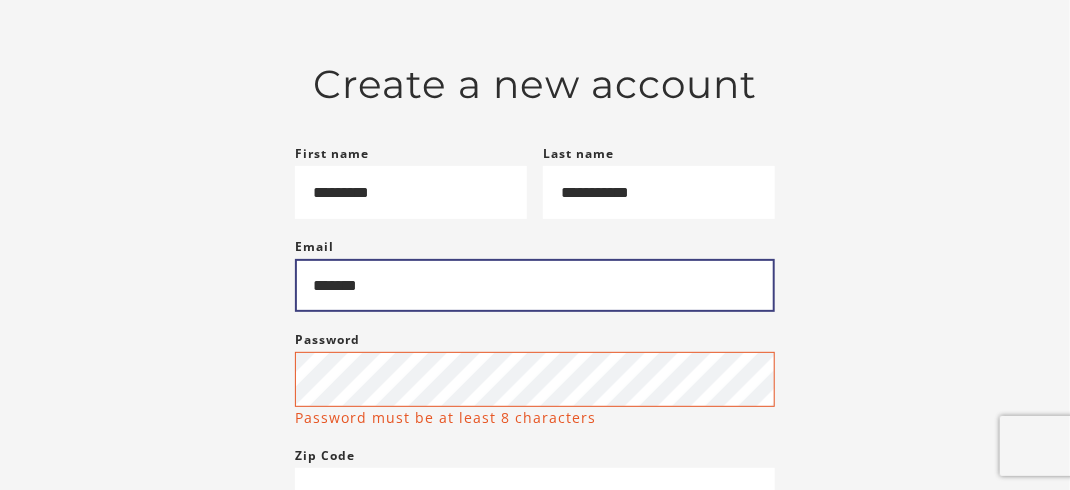 type on "**********" 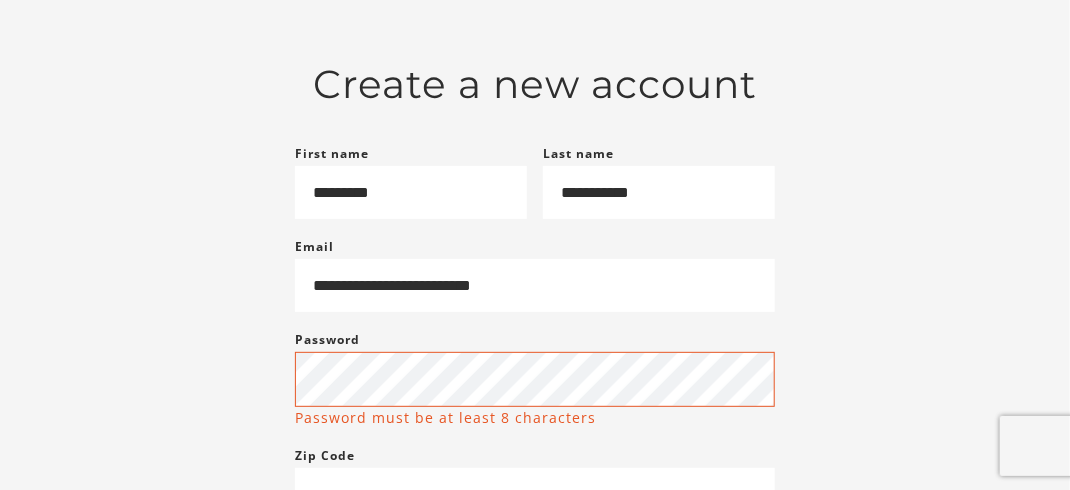 type on "**********" 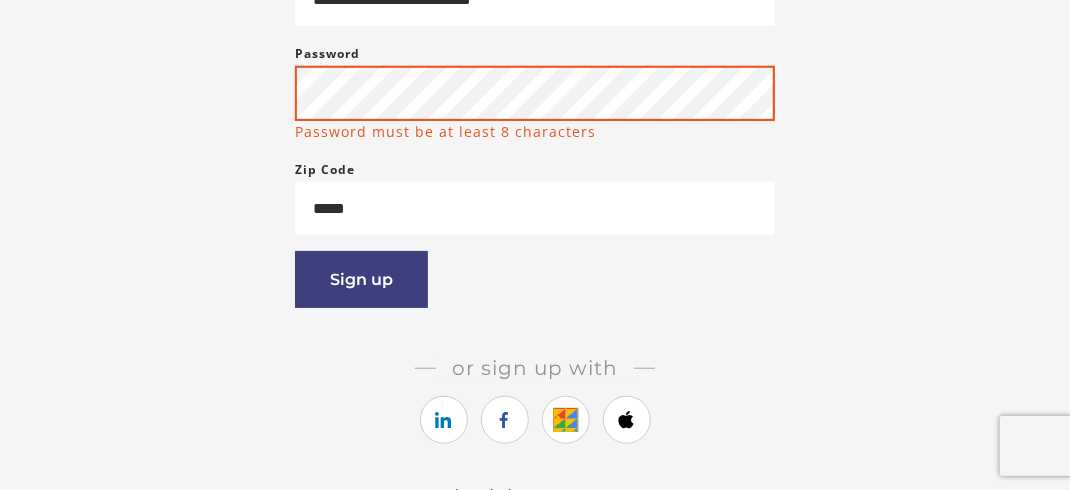 scroll, scrollTop: 400, scrollLeft: 0, axis: vertical 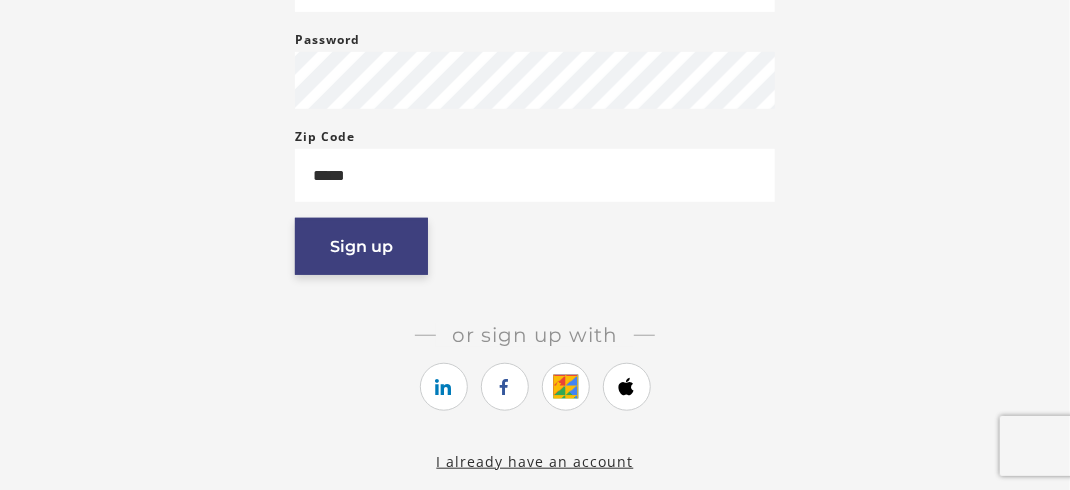 click on "Sign up" at bounding box center (361, 246) 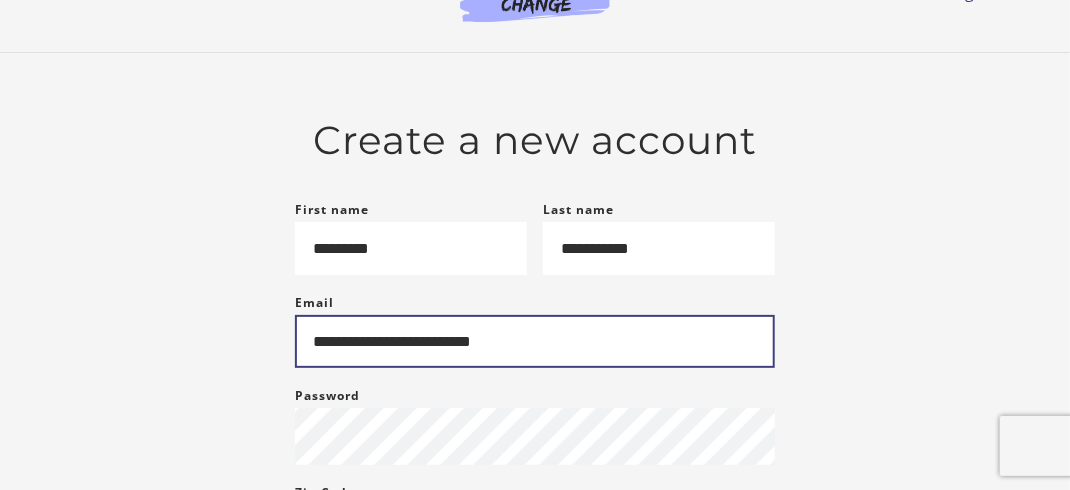 scroll, scrollTop: 0, scrollLeft: 0, axis: both 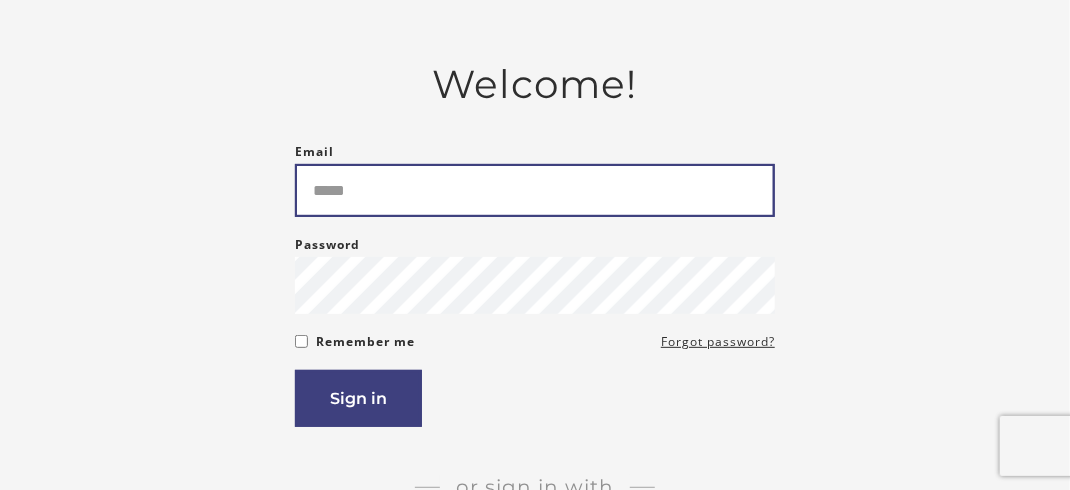 click on "Email" at bounding box center (535, 190) 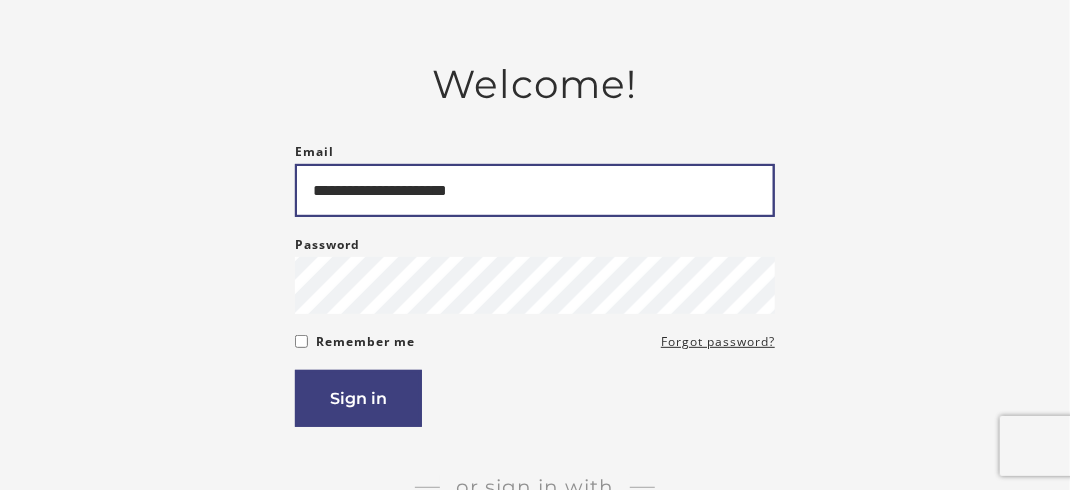 type on "**********" 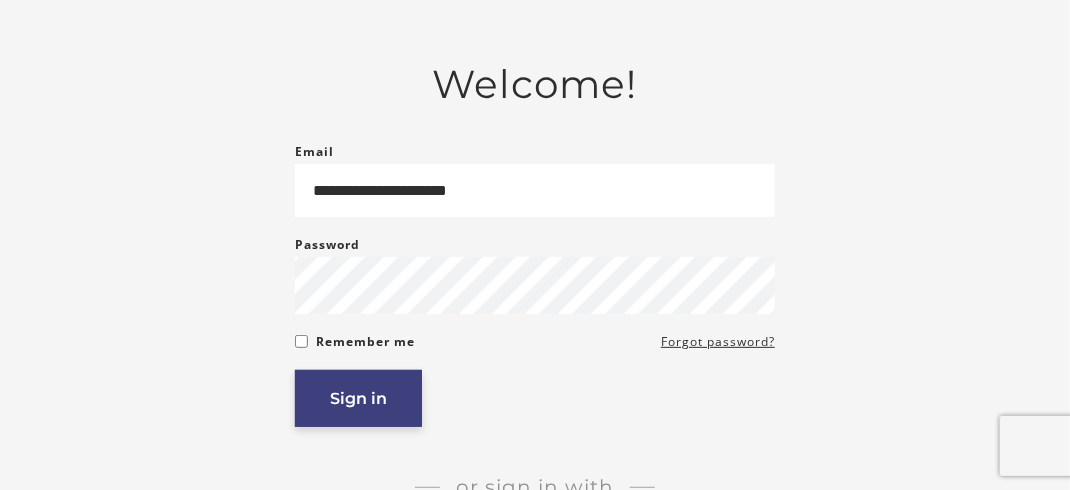 click on "Sign in" at bounding box center [358, 398] 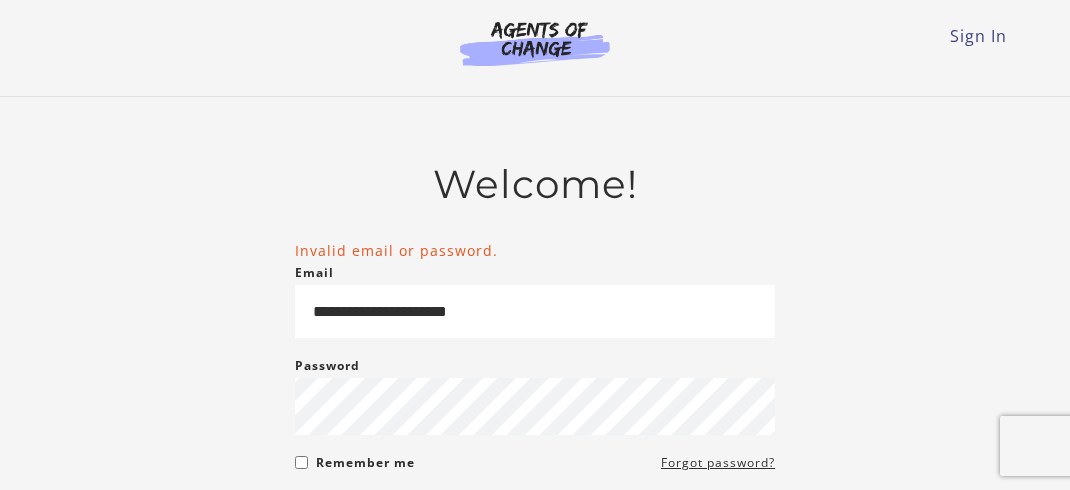 scroll, scrollTop: 0, scrollLeft: 0, axis: both 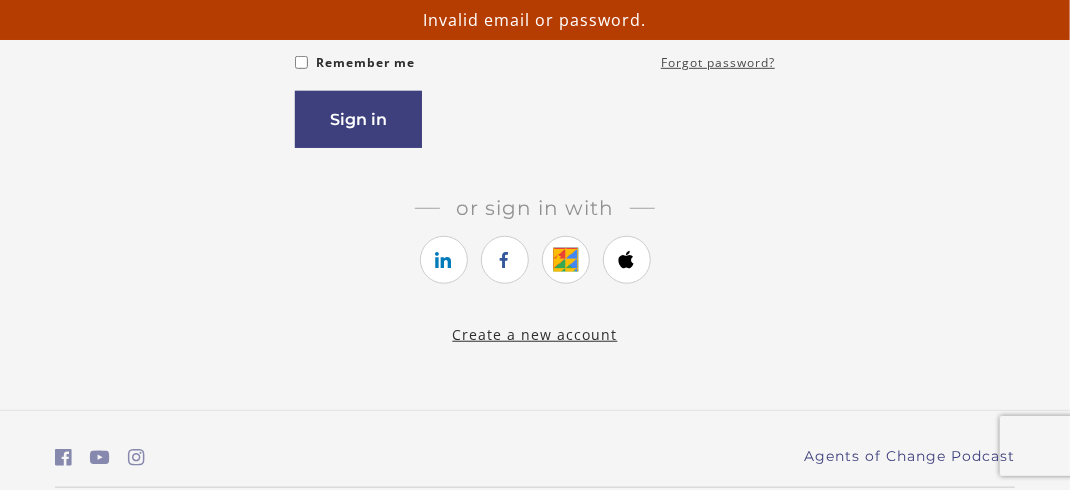 click on "Forgot password?" at bounding box center (718, 63) 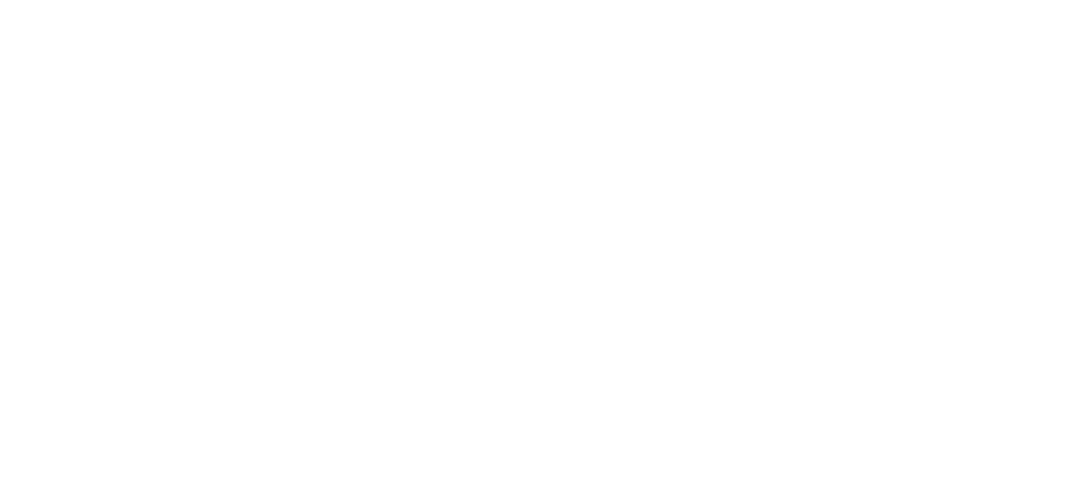 scroll, scrollTop: 0, scrollLeft: 0, axis: both 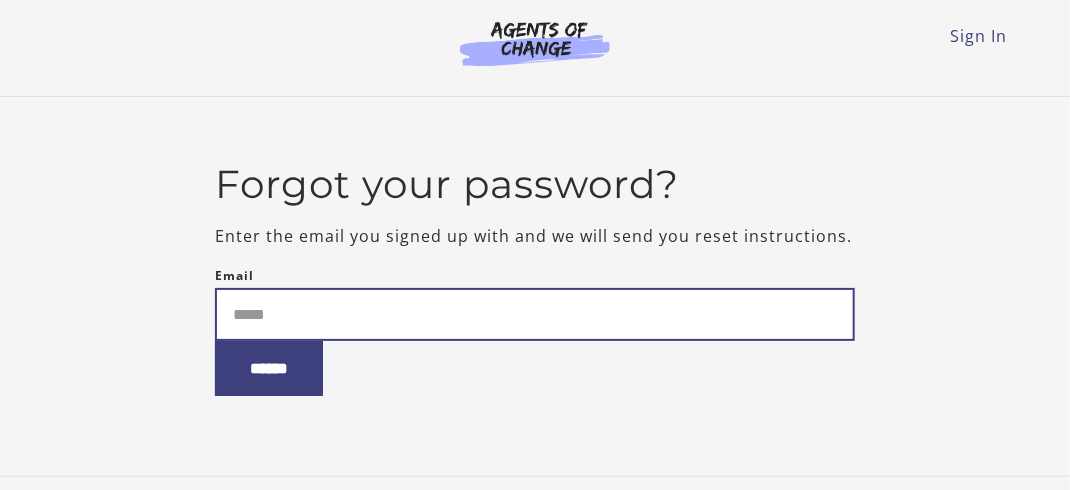 click on "Email" at bounding box center [535, 314] 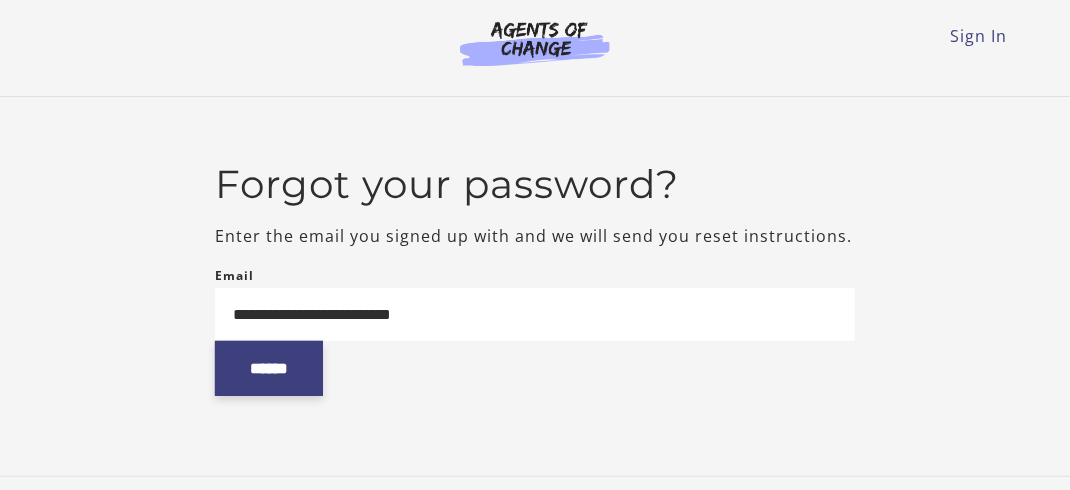 click on "******" at bounding box center (269, 368) 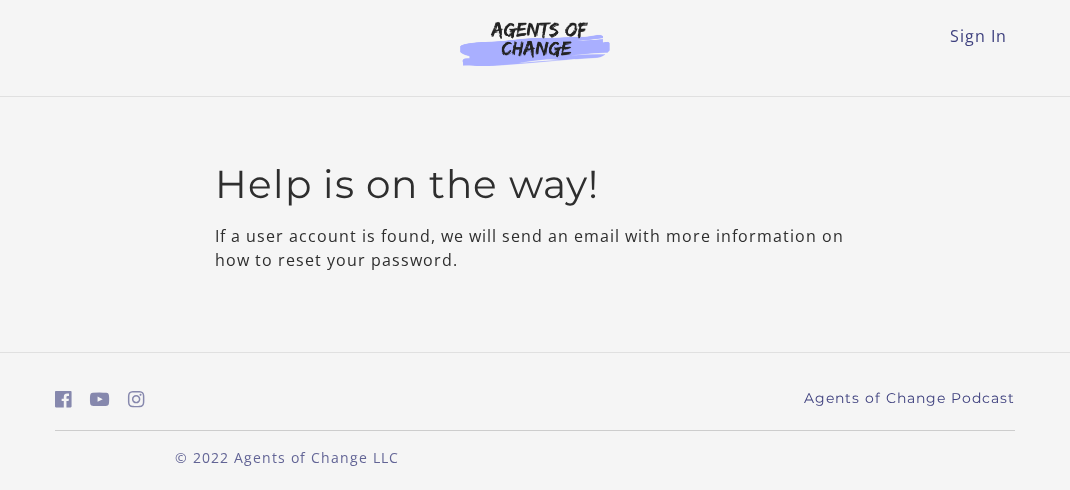 scroll, scrollTop: 0, scrollLeft: 0, axis: both 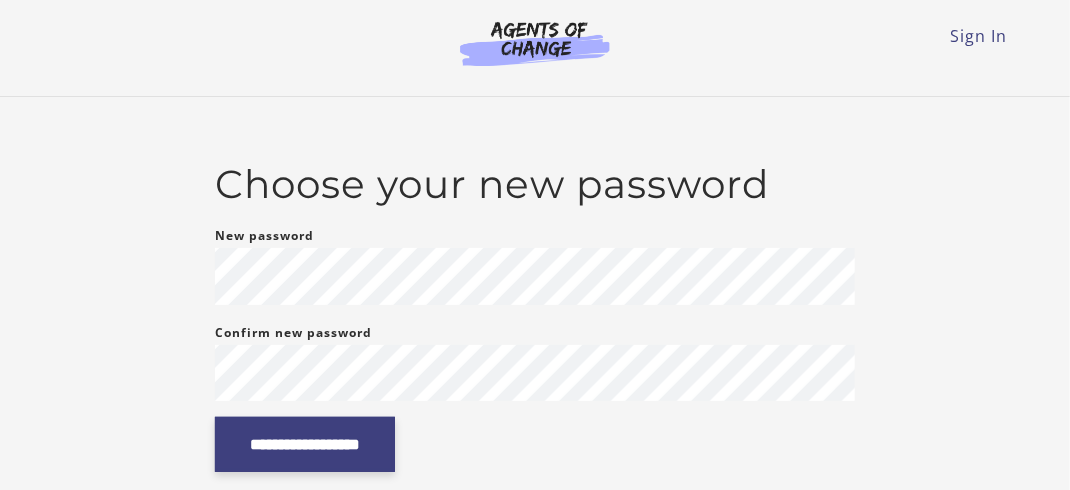 click on "**********" at bounding box center [305, 444] 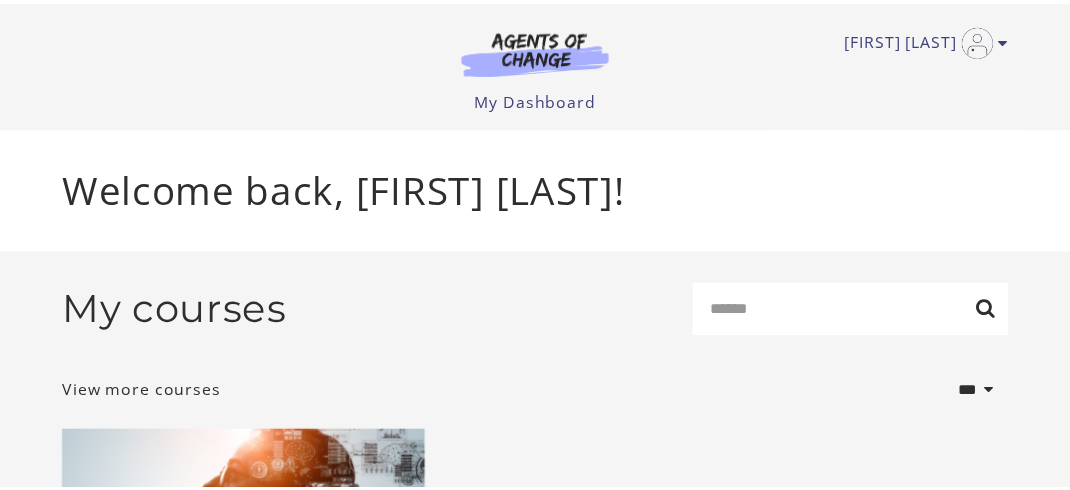 scroll, scrollTop: 0, scrollLeft: 0, axis: both 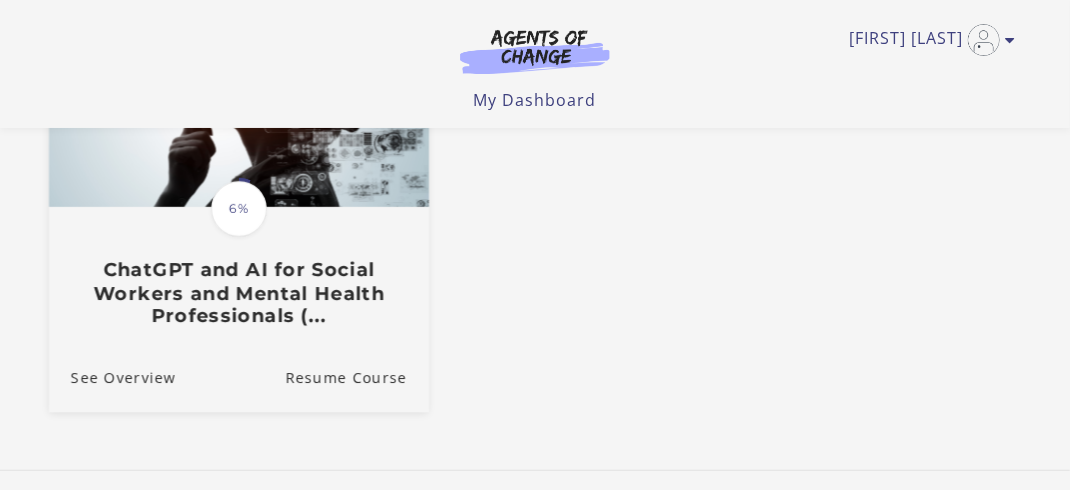 click on "ChatGPT and AI for Social Workers and Mental Health Professionals (..." at bounding box center [239, 294] 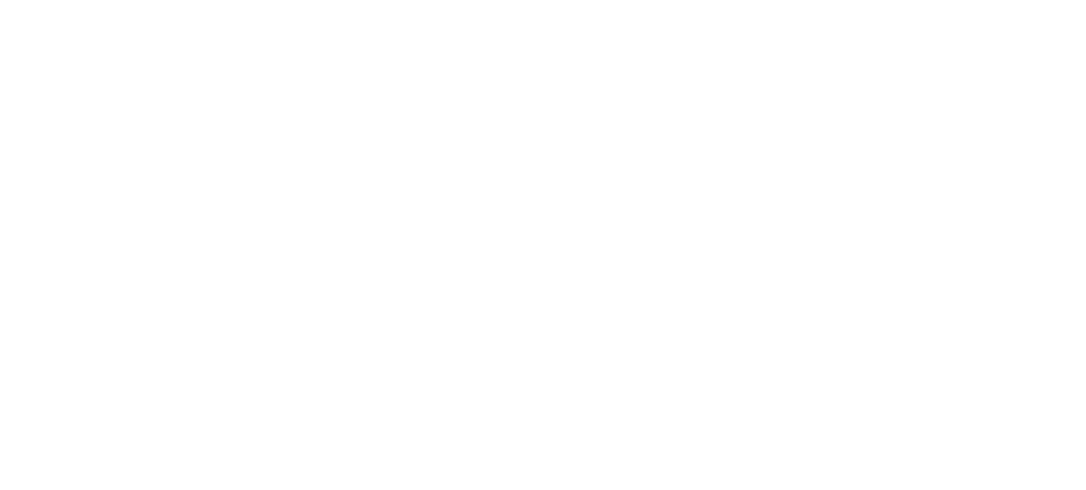 scroll, scrollTop: 0, scrollLeft: 0, axis: both 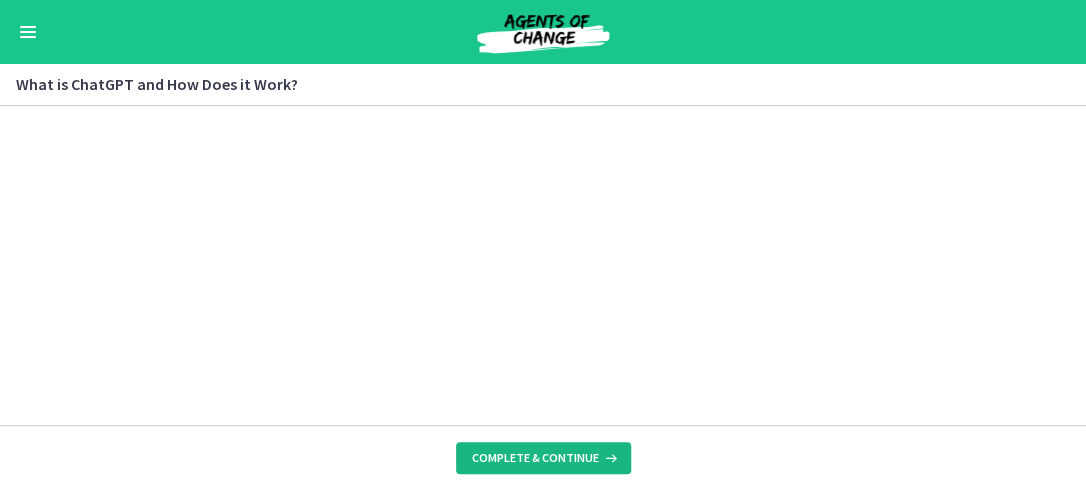 click on "Complete & continue" at bounding box center [535, 458] 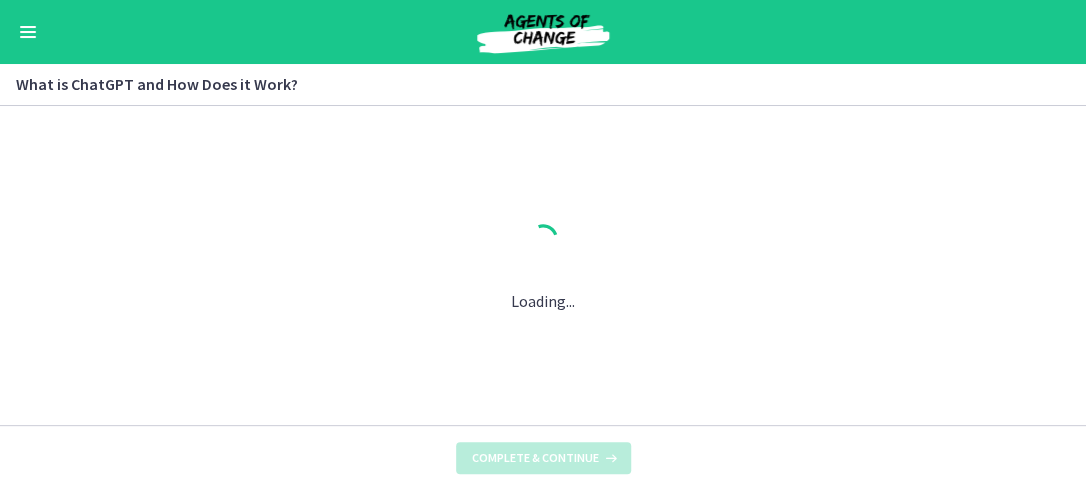 scroll, scrollTop: 0, scrollLeft: 0, axis: both 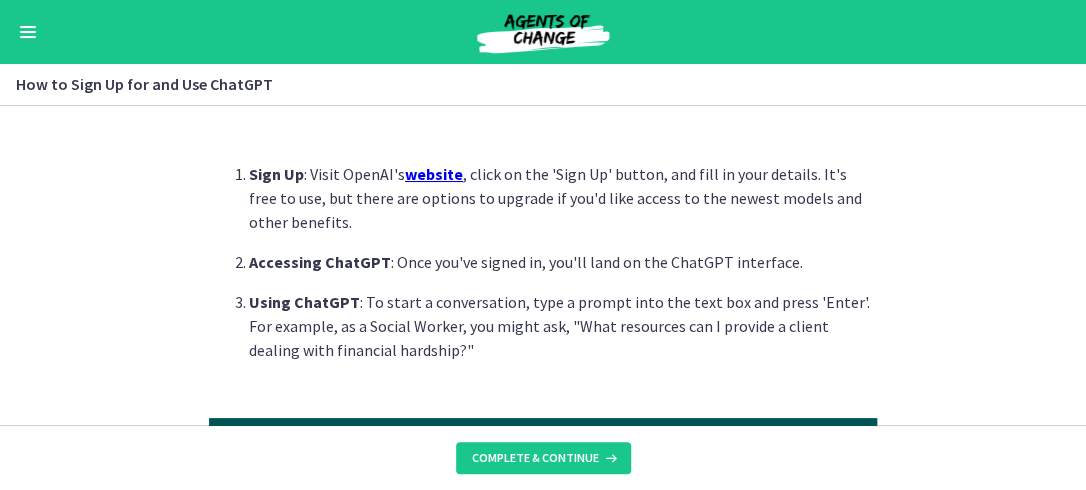 click on "website" at bounding box center [434, 174] 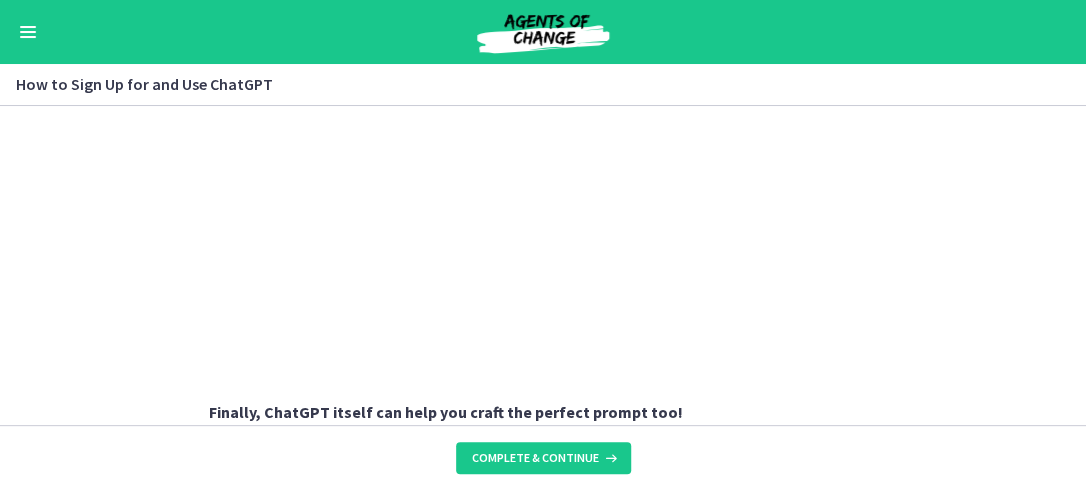 scroll, scrollTop: 957, scrollLeft: 0, axis: vertical 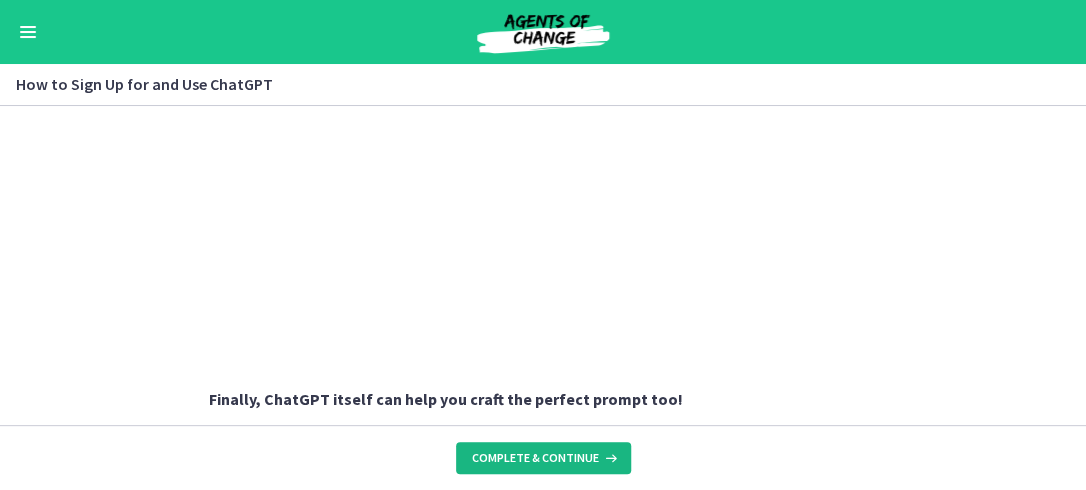 click on "Complete & continue" at bounding box center [535, 458] 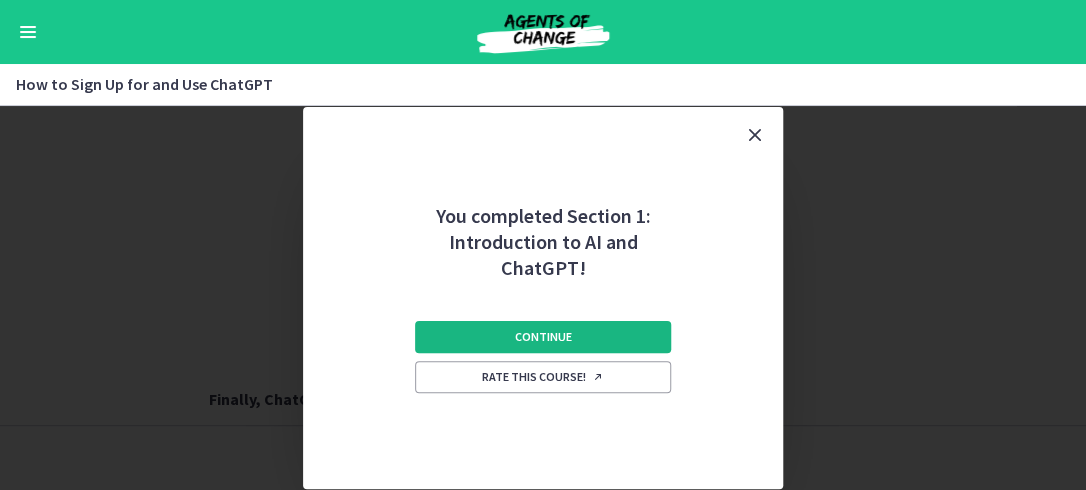 click on "Continue" at bounding box center (543, 337) 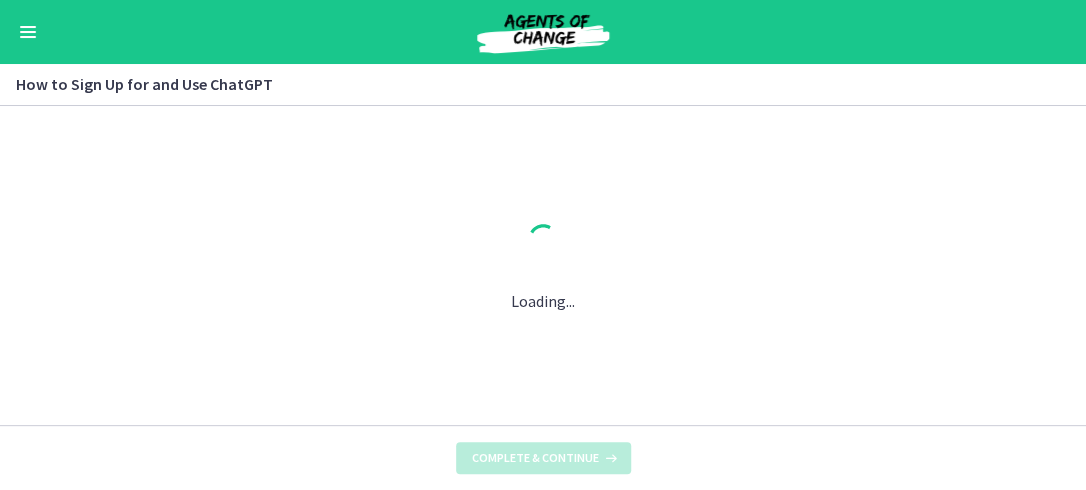 scroll, scrollTop: 0, scrollLeft: 0, axis: both 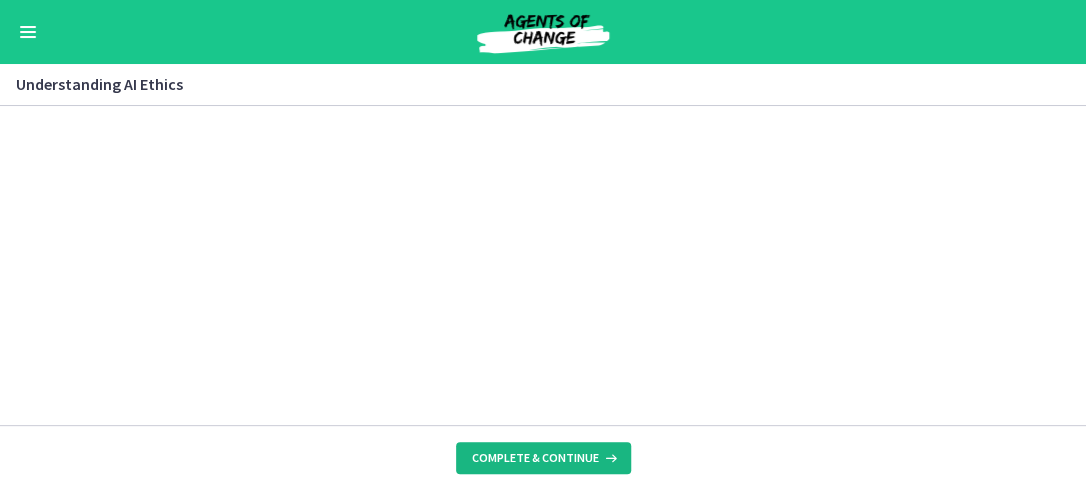 click on "Complete & continue" at bounding box center [535, 458] 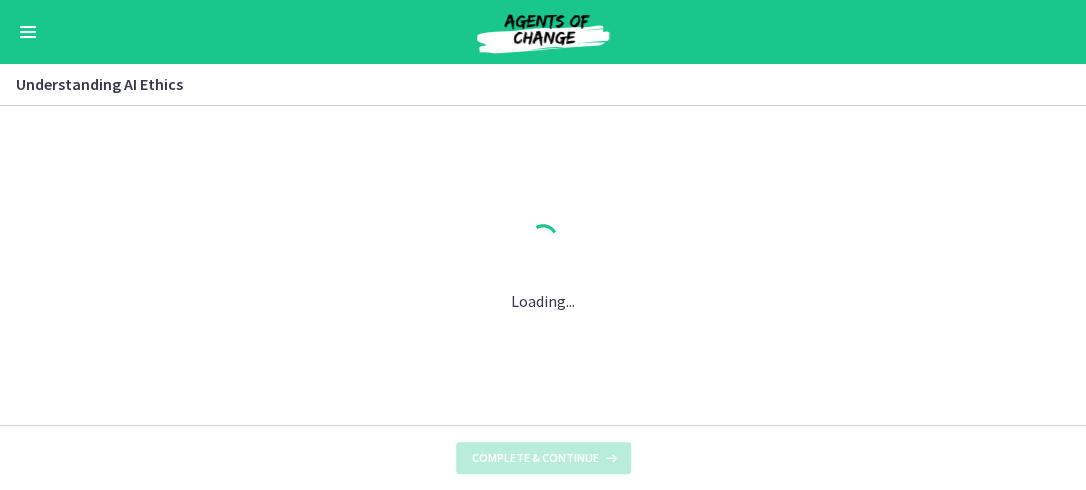 scroll, scrollTop: 0, scrollLeft: 0, axis: both 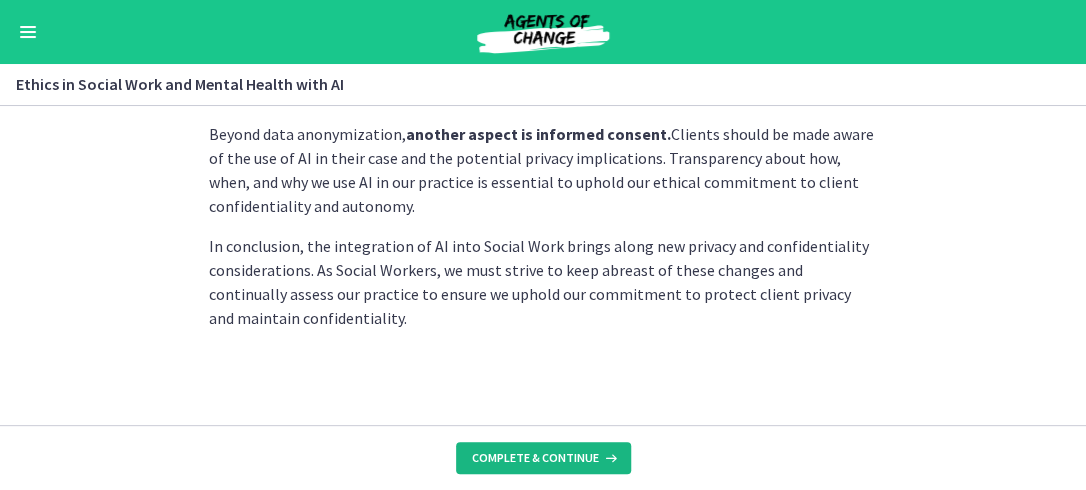 click on "Complete & continue" at bounding box center (535, 458) 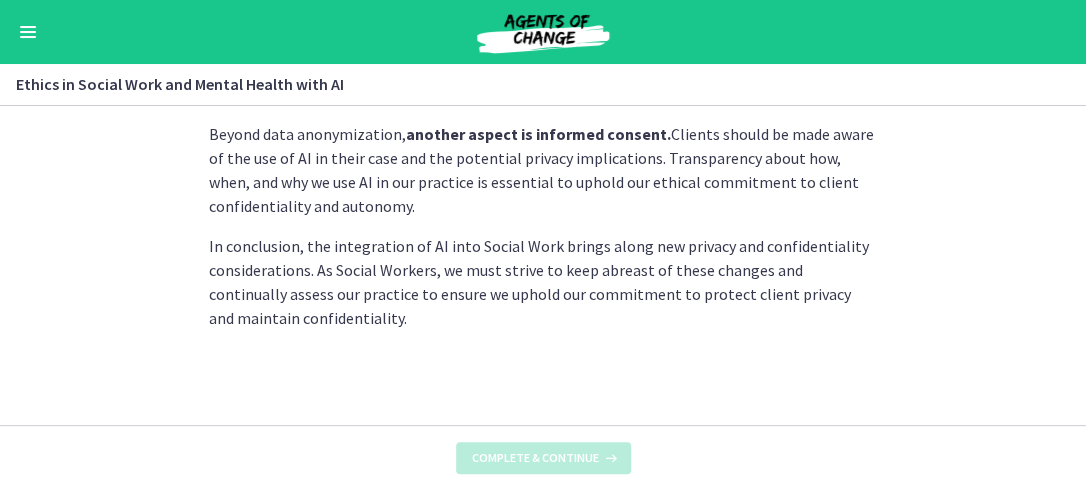 scroll, scrollTop: 0, scrollLeft: 0, axis: both 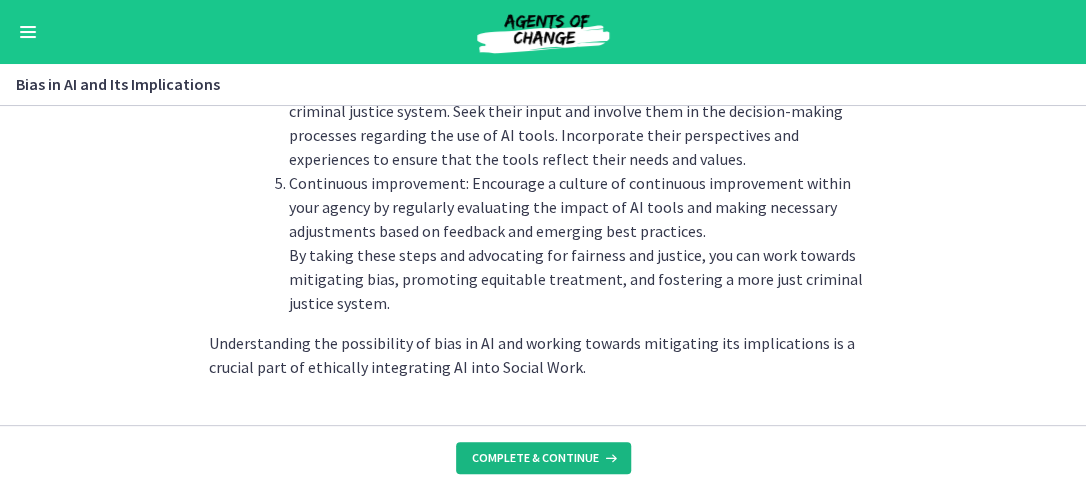 click on "Complete & continue" at bounding box center [535, 458] 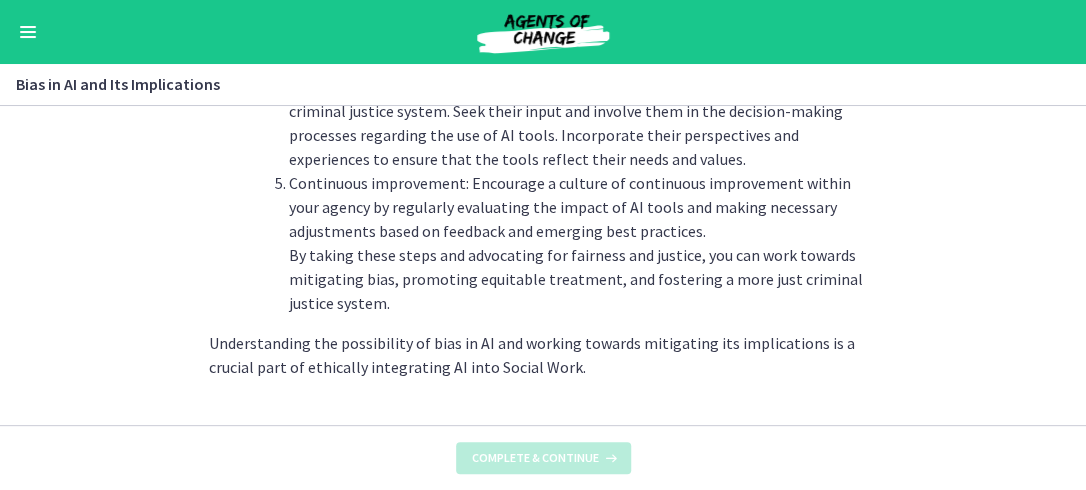 scroll, scrollTop: 0, scrollLeft: 0, axis: both 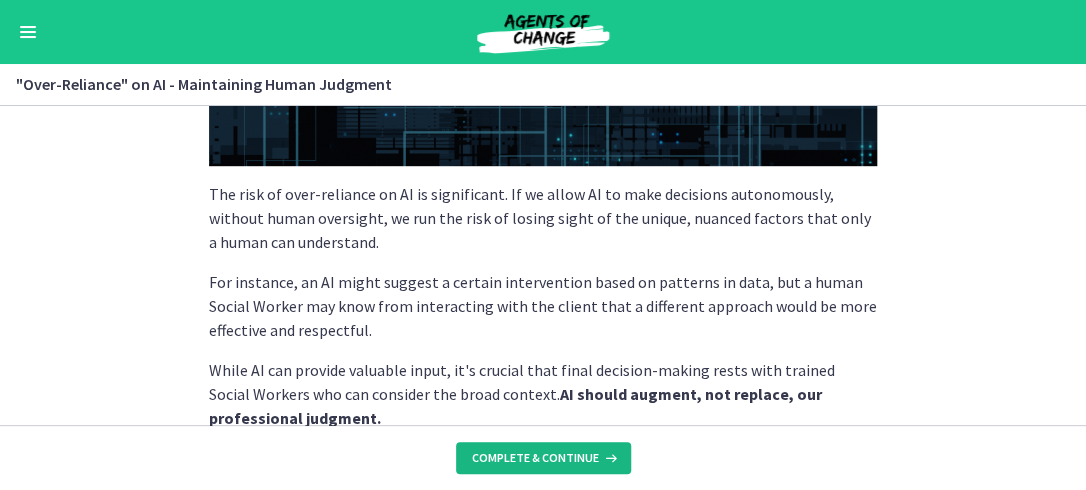 click on "Complete & continue" at bounding box center (535, 458) 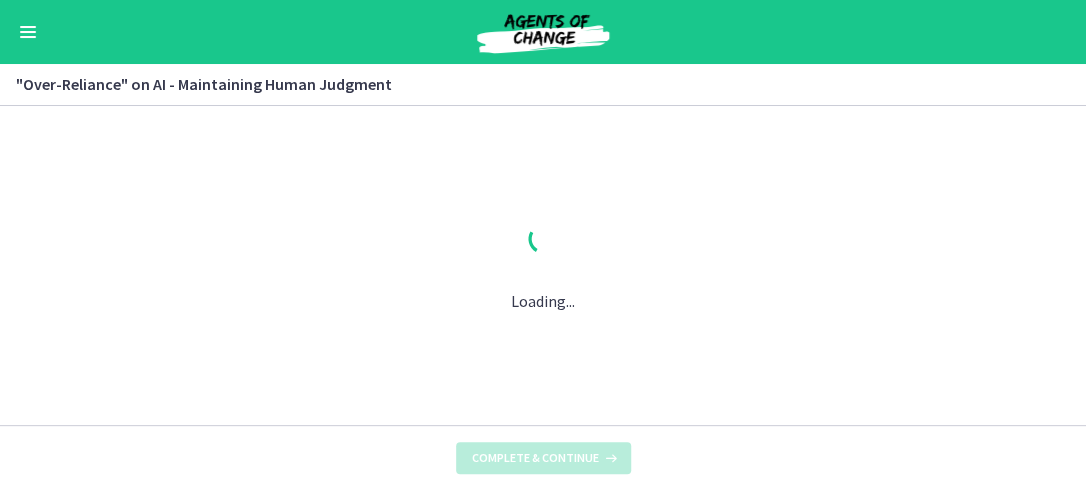 scroll, scrollTop: 0, scrollLeft: 0, axis: both 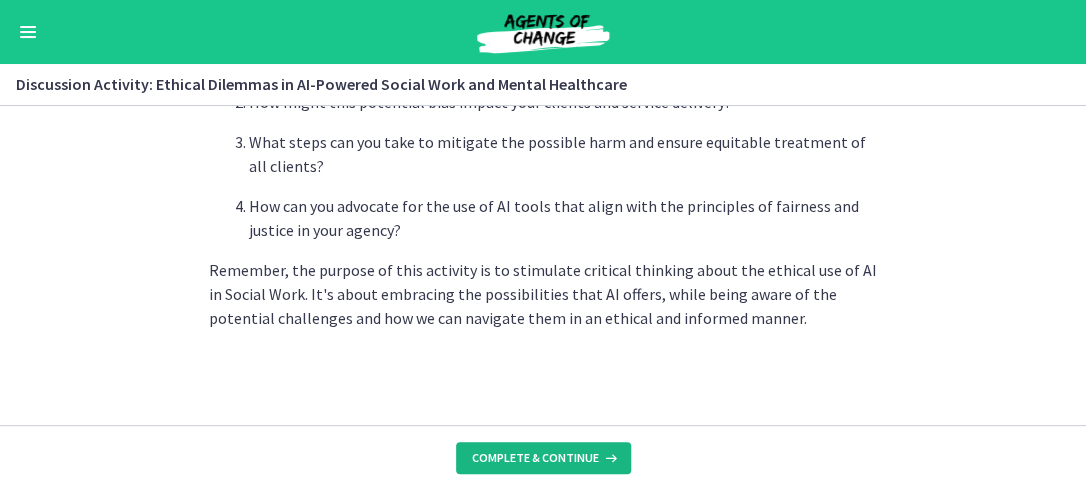 click on "Complete & continue" at bounding box center (535, 458) 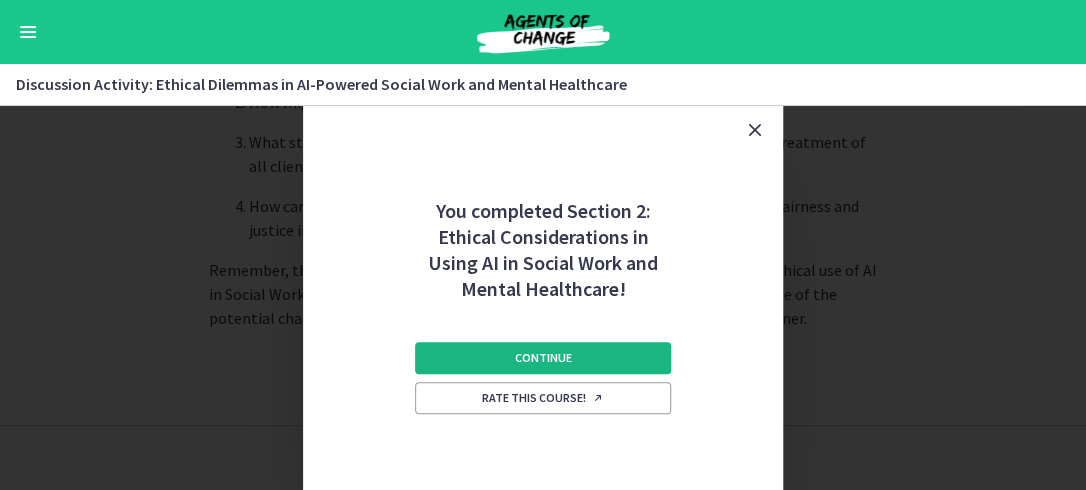 click on "Continue" at bounding box center (543, 358) 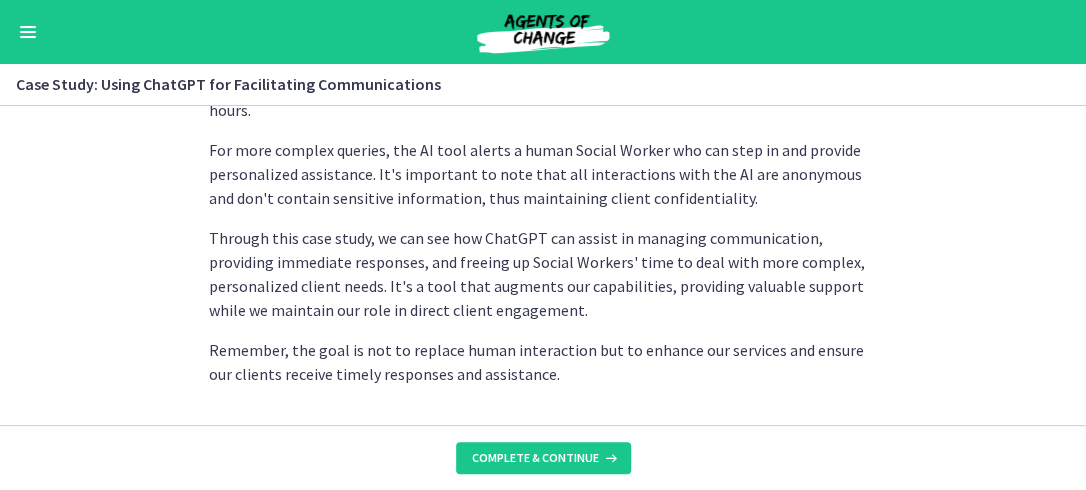 scroll, scrollTop: 789, scrollLeft: 0, axis: vertical 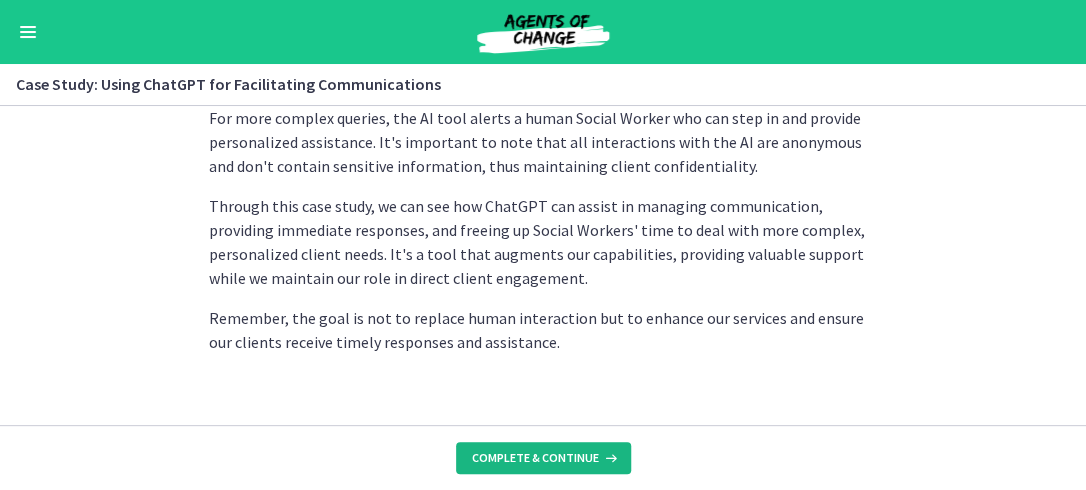 click on "Complete & continue" at bounding box center [535, 458] 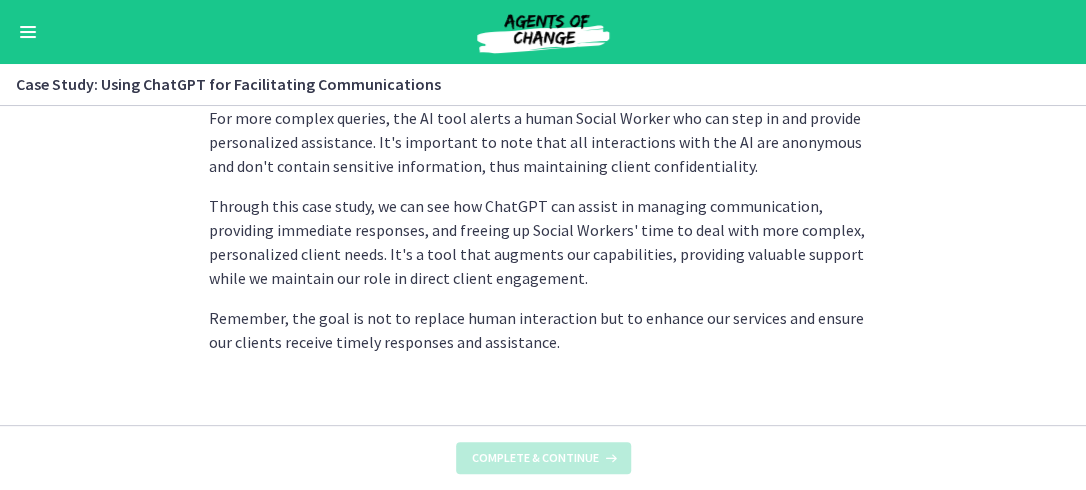 scroll, scrollTop: 0, scrollLeft: 0, axis: both 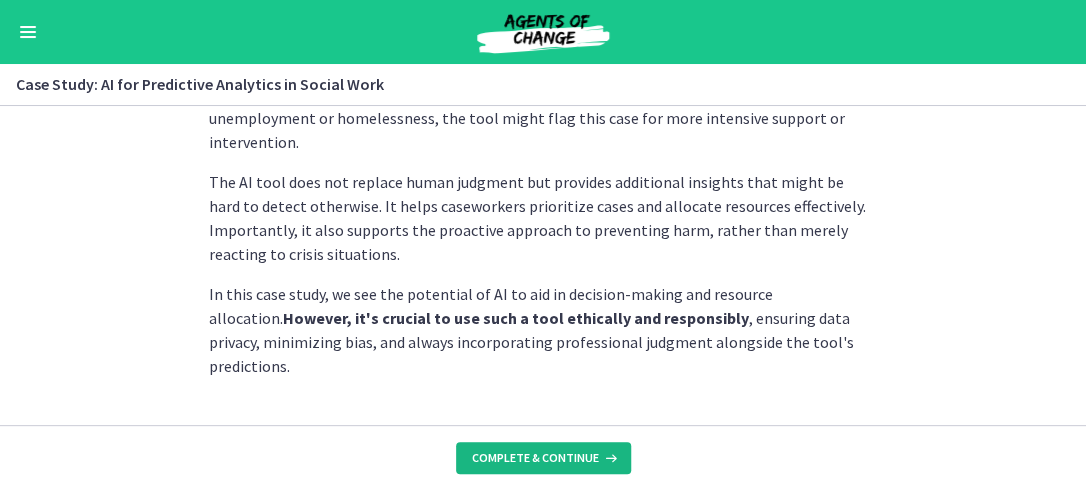 click on "Complete & continue" at bounding box center [535, 458] 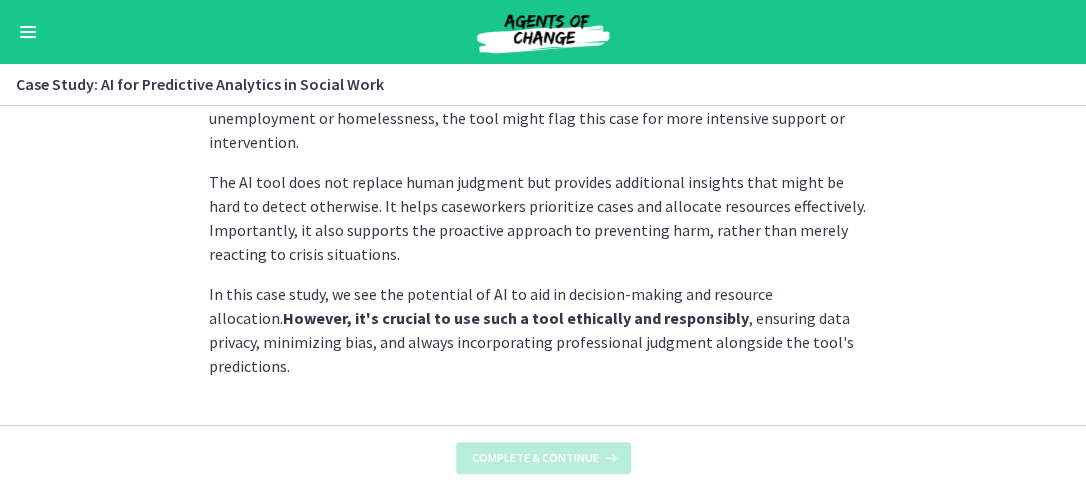 scroll, scrollTop: 0, scrollLeft: 0, axis: both 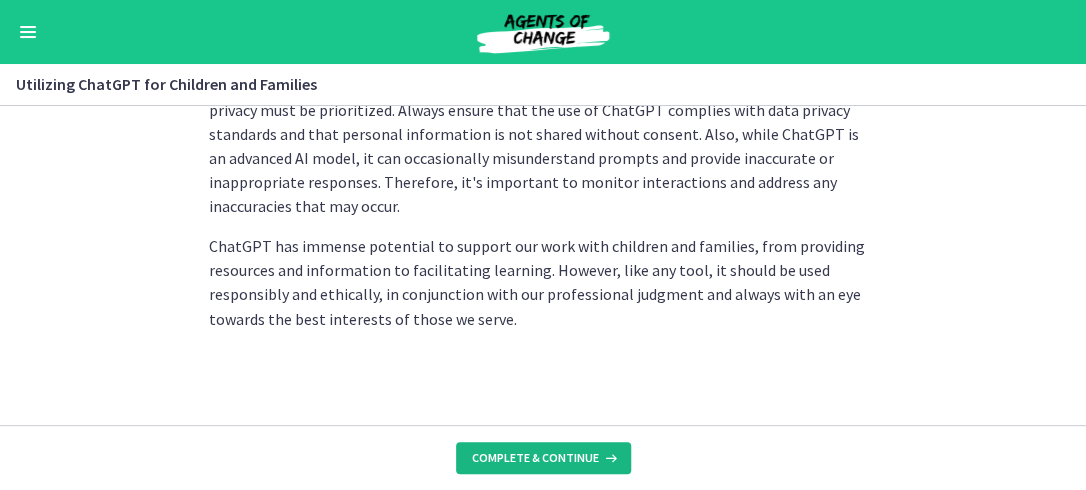click on "Complete & continue" at bounding box center [535, 458] 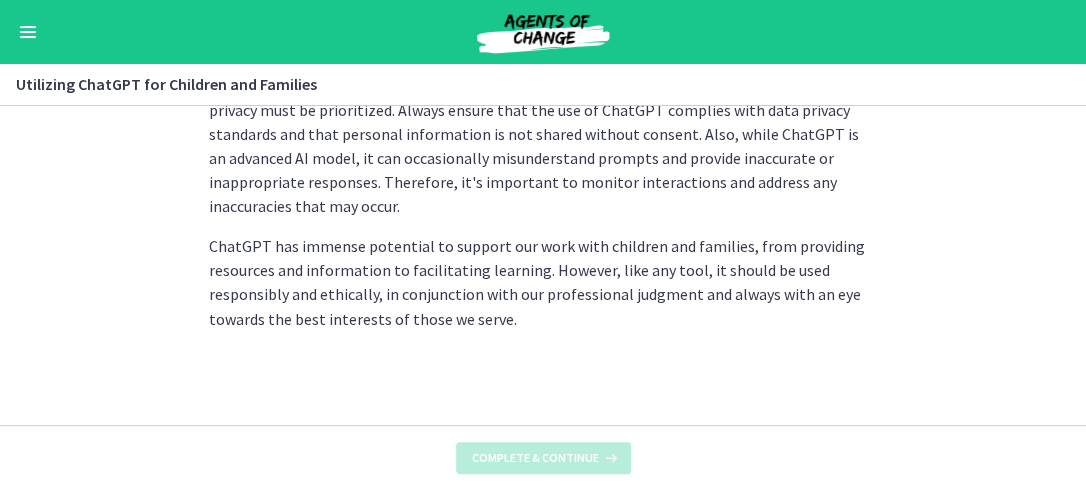 scroll, scrollTop: 0, scrollLeft: 0, axis: both 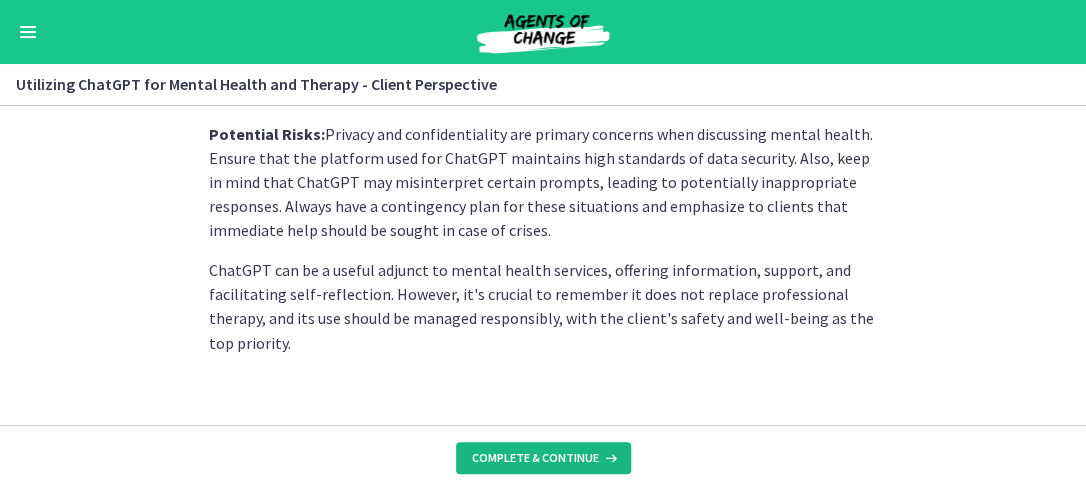 click on "Complete & continue" at bounding box center [535, 458] 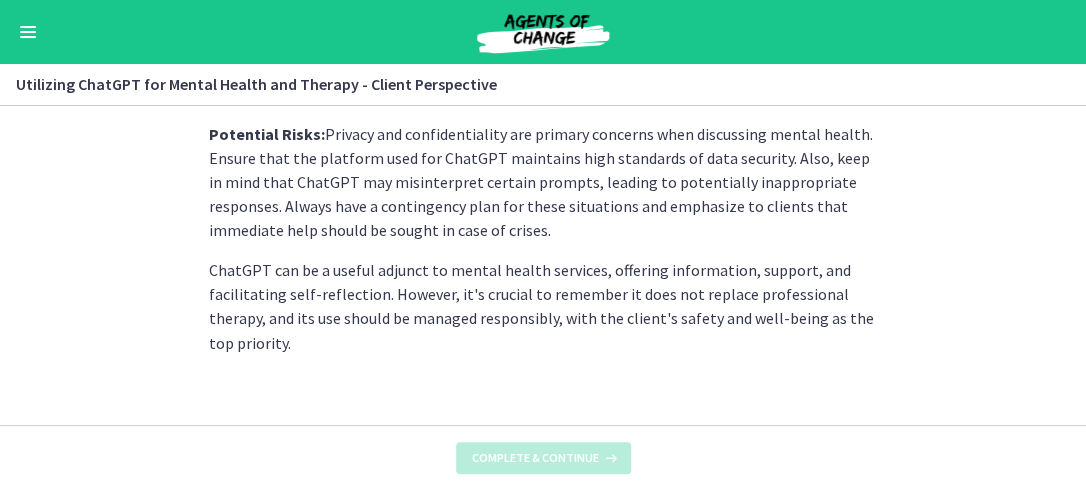 scroll, scrollTop: 0, scrollLeft: 0, axis: both 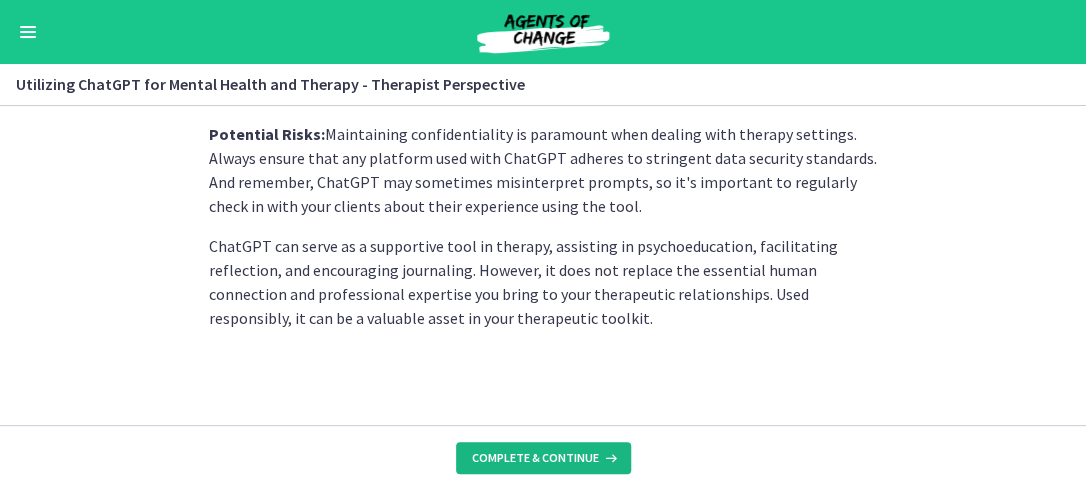 click on "Complete & continue" at bounding box center (535, 458) 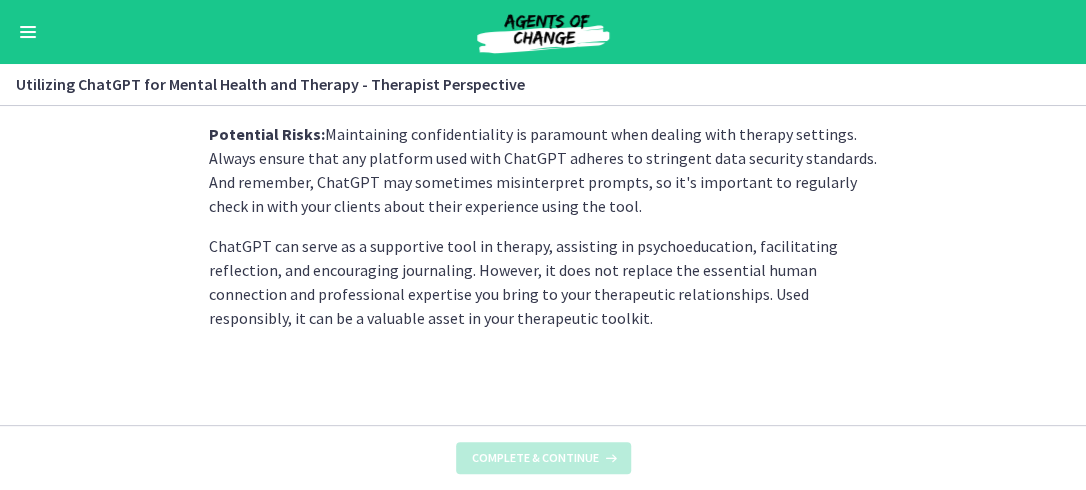 scroll, scrollTop: 0, scrollLeft: 0, axis: both 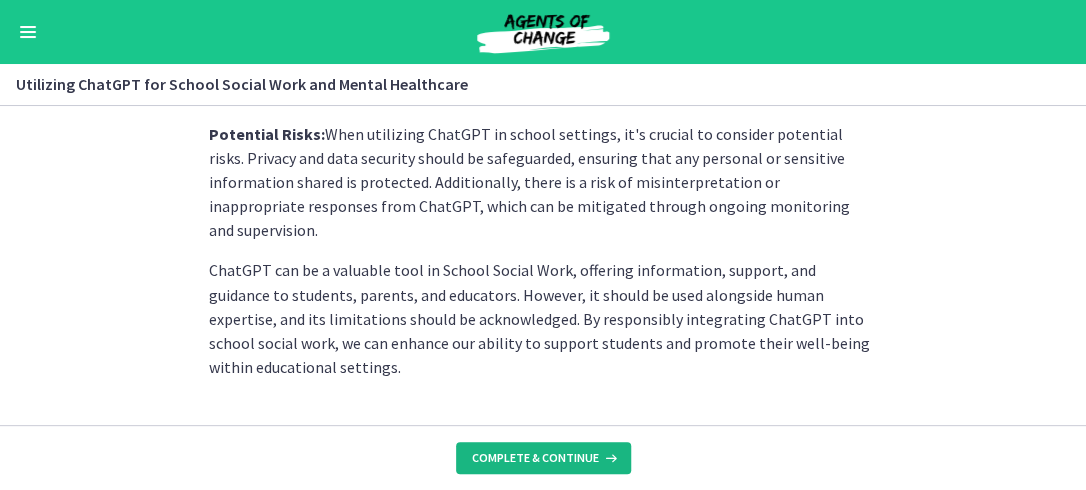 click on "Complete & continue" at bounding box center (535, 458) 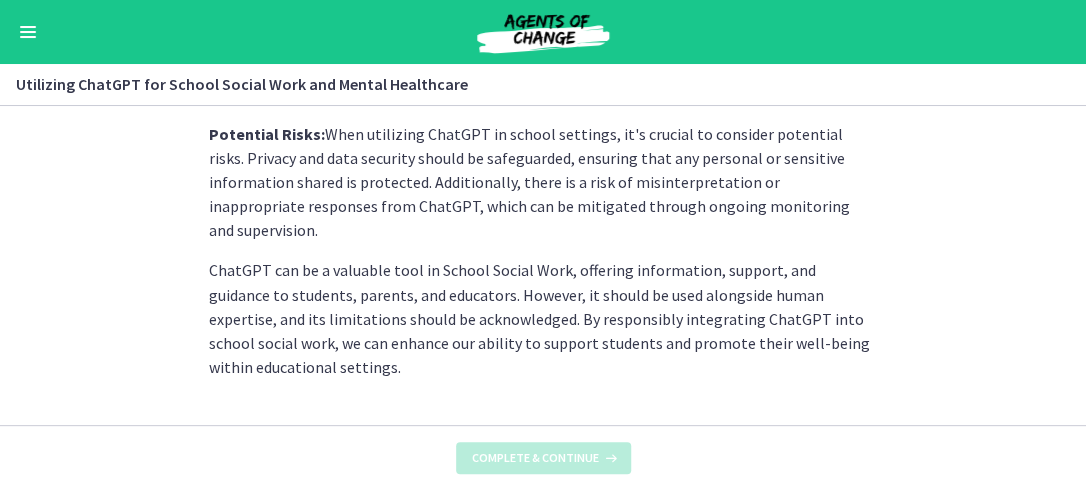 scroll, scrollTop: 0, scrollLeft: 0, axis: both 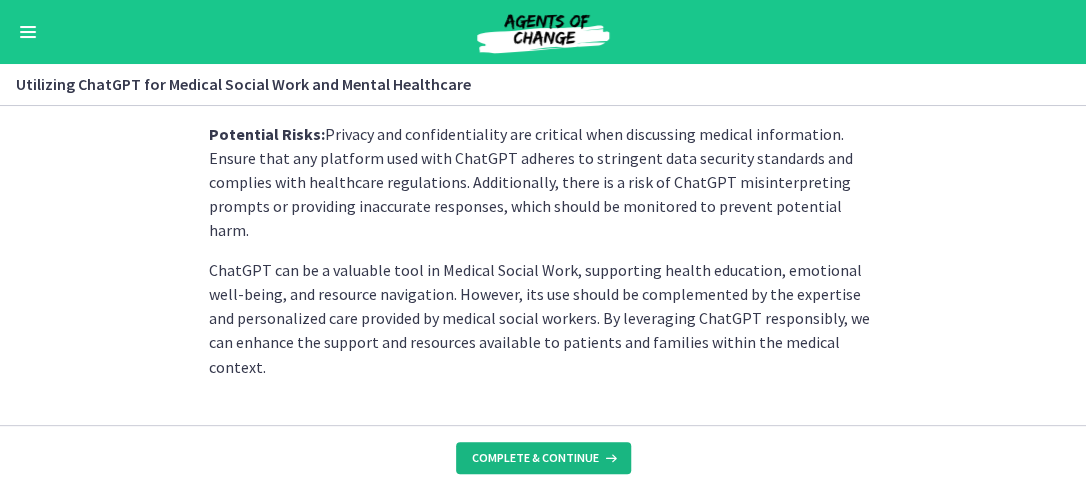 click on "Complete & continue" at bounding box center (535, 458) 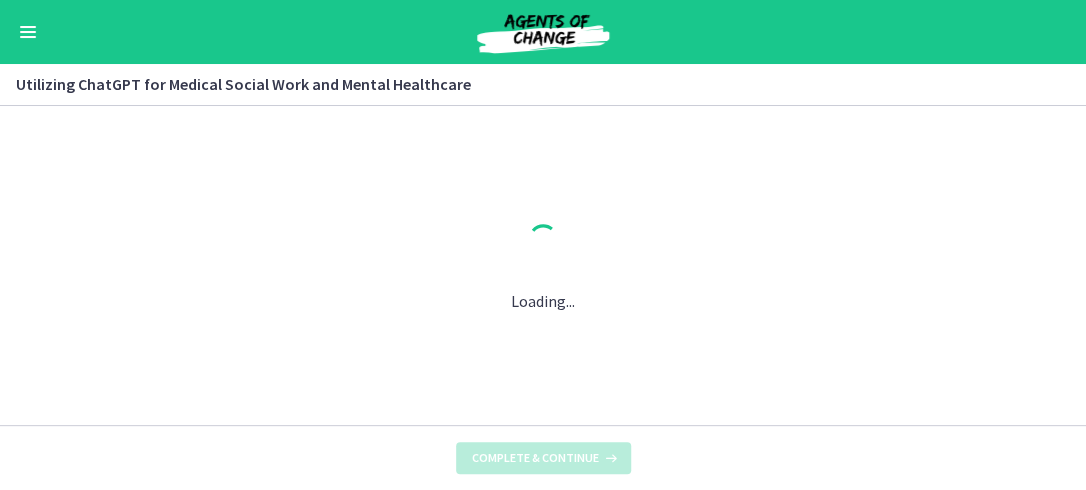 scroll, scrollTop: 0, scrollLeft: 0, axis: both 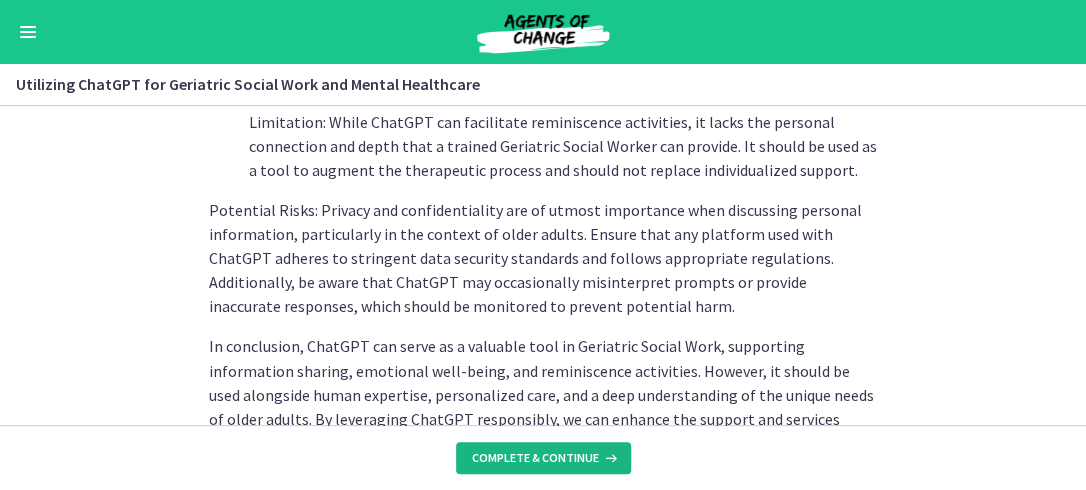 click on "Complete & continue" at bounding box center [535, 458] 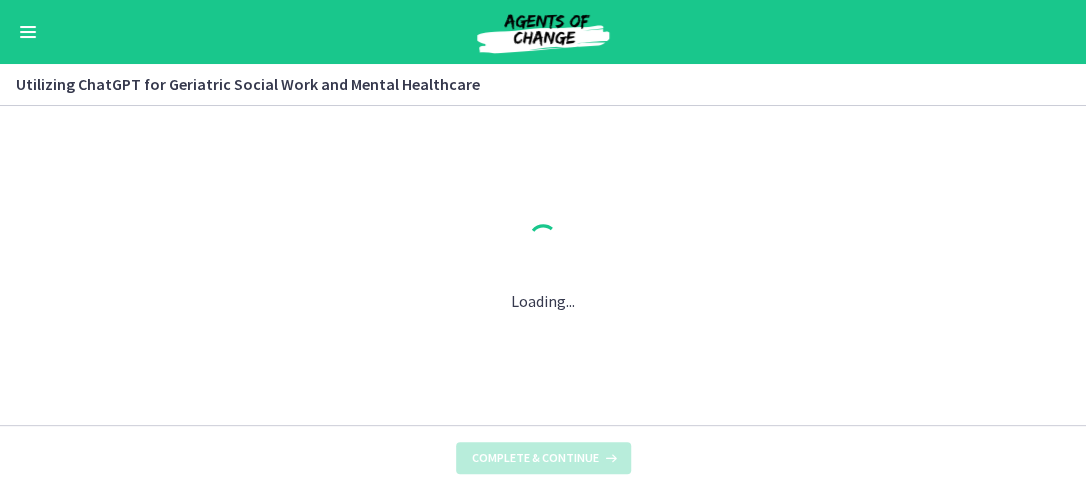 scroll, scrollTop: 0, scrollLeft: 0, axis: both 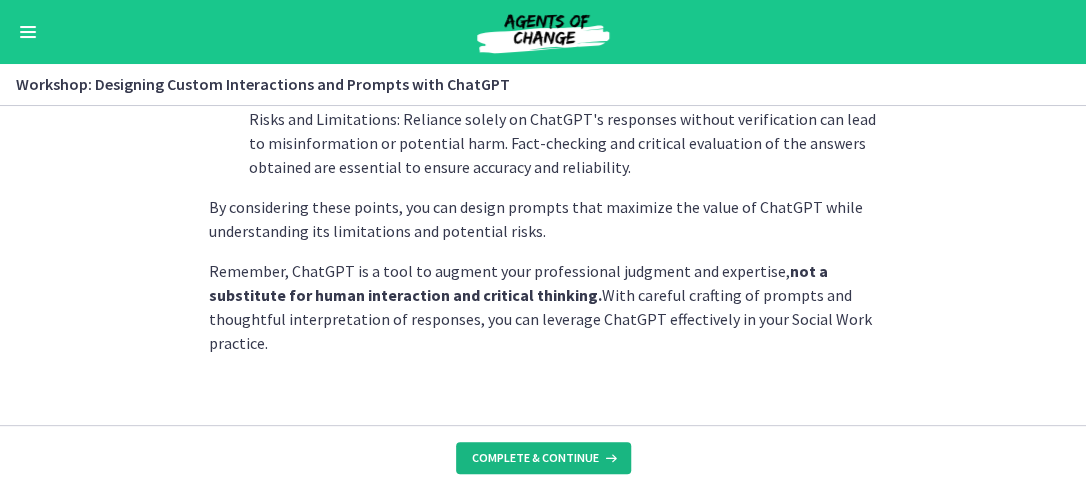 click on "Complete & continue" at bounding box center (535, 458) 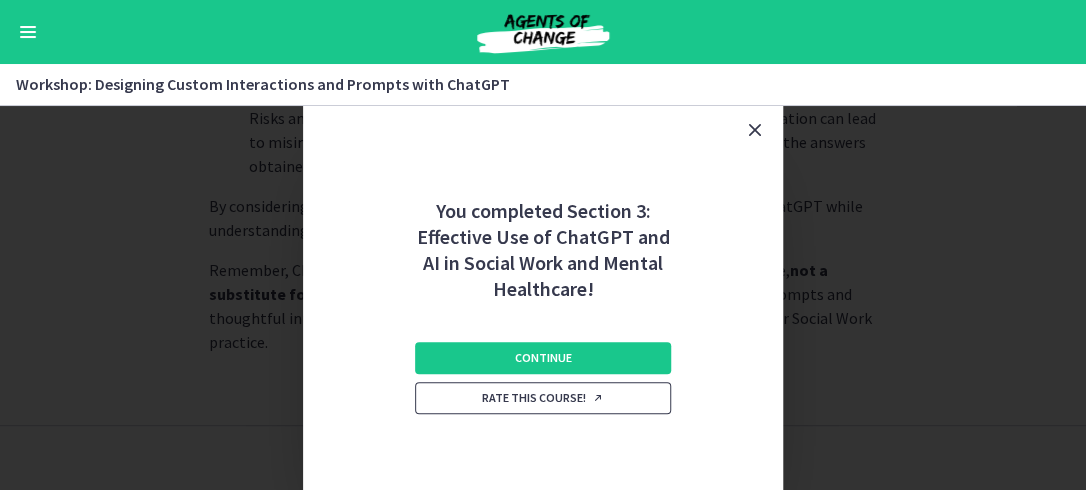 click on "Rate this course!" at bounding box center [543, 398] 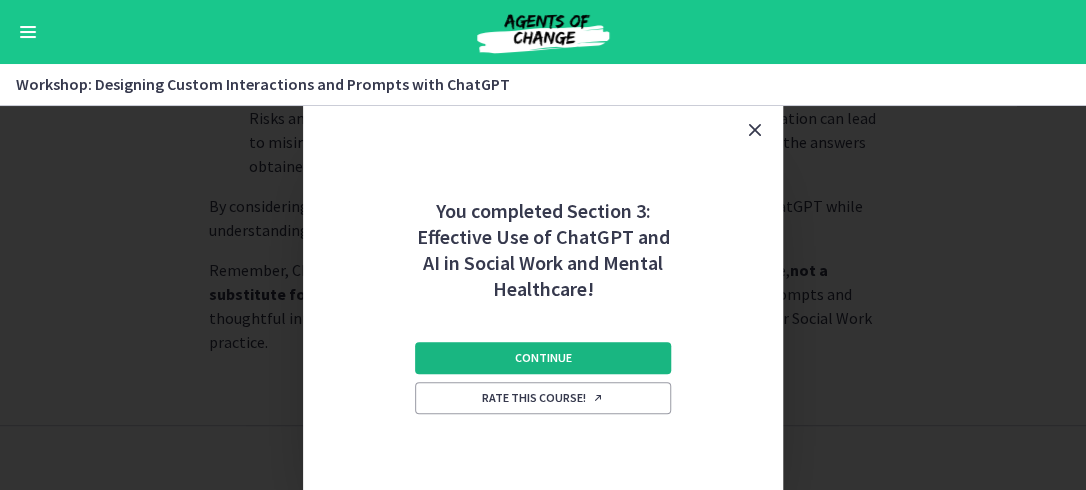 click on "Continue" at bounding box center [543, 358] 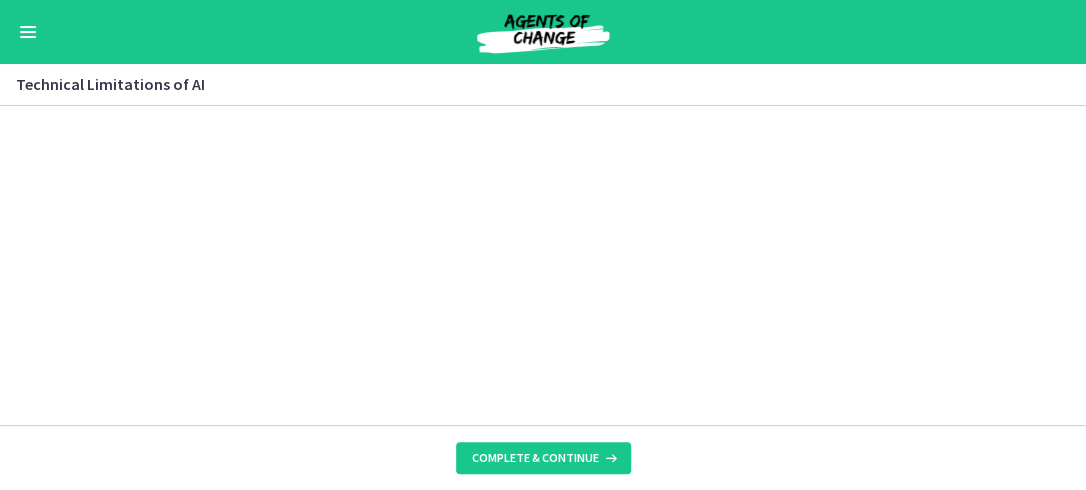 scroll, scrollTop: 1424, scrollLeft: 0, axis: vertical 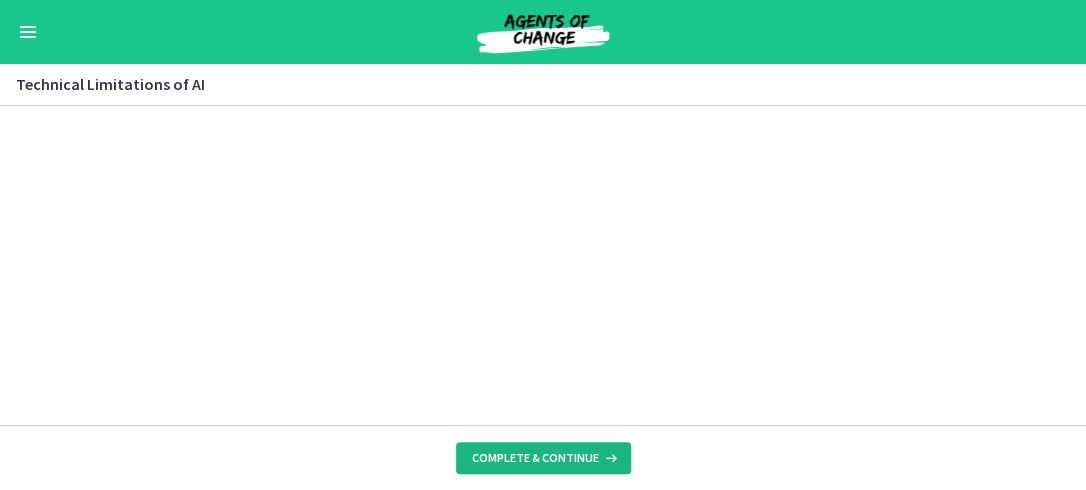 click on "Complete & continue" at bounding box center (535, 458) 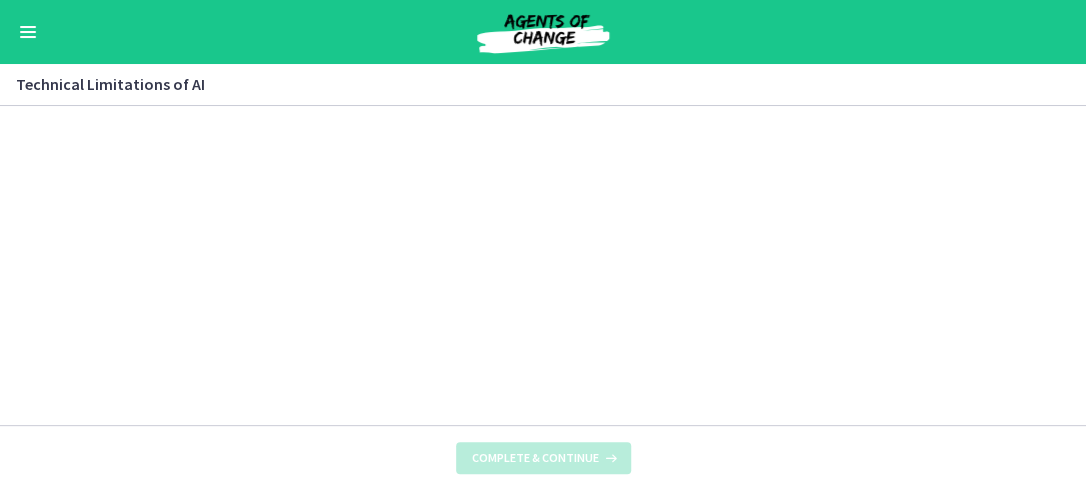 scroll, scrollTop: 0, scrollLeft: 0, axis: both 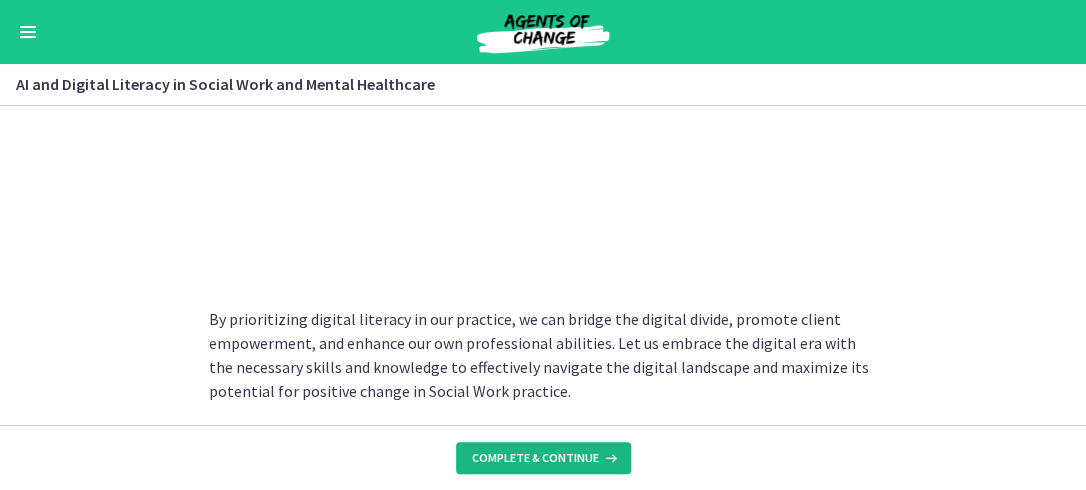 click on "Complete & continue" at bounding box center [535, 458] 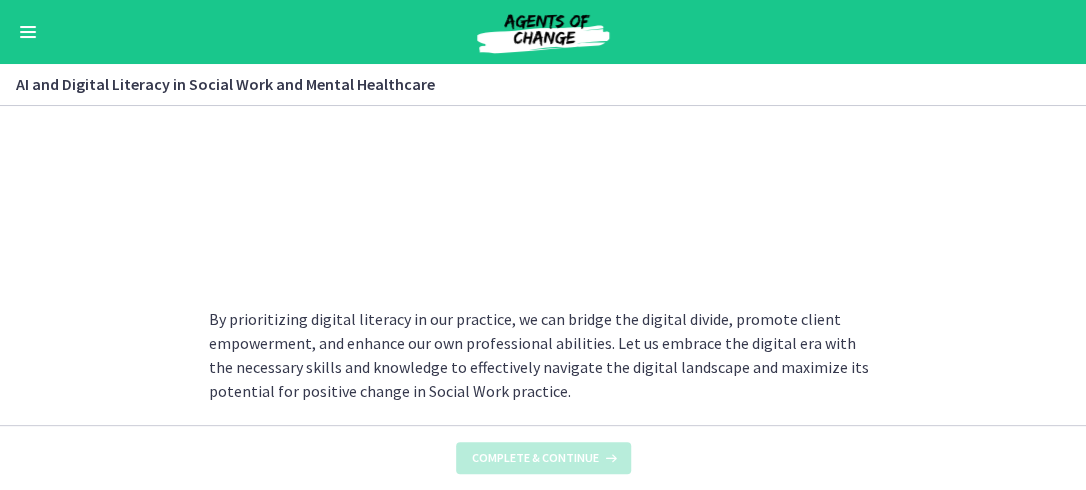 scroll, scrollTop: 0, scrollLeft: 0, axis: both 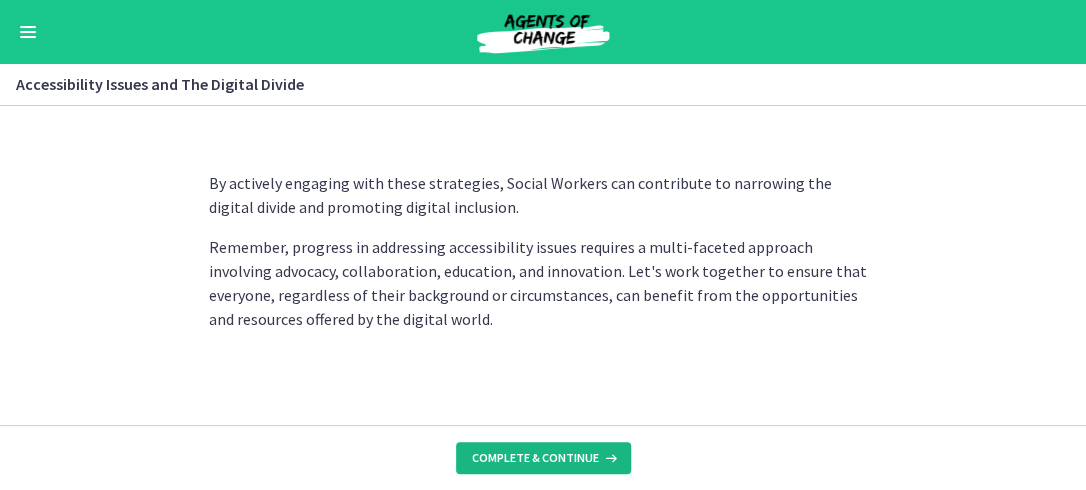 click on "Complete & continue" at bounding box center (535, 458) 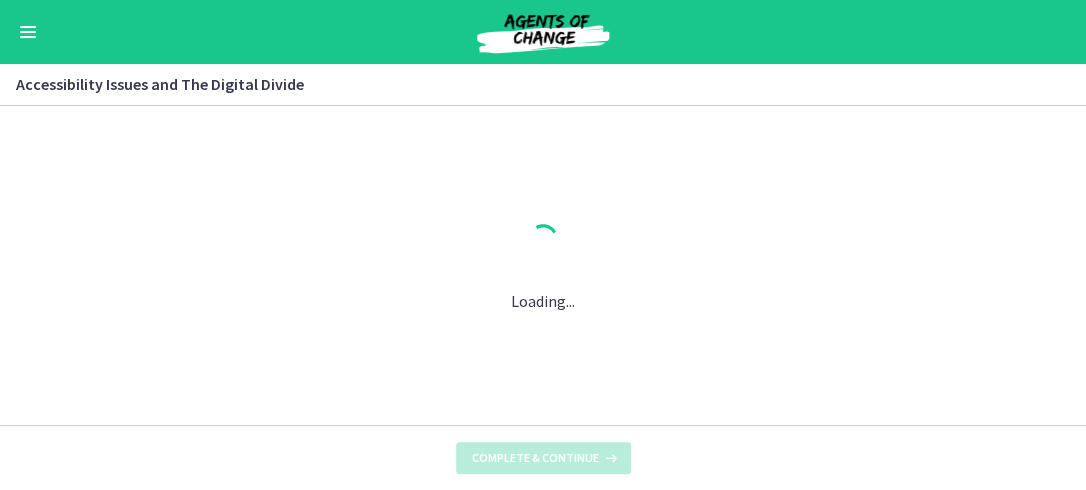 scroll, scrollTop: 0, scrollLeft: 0, axis: both 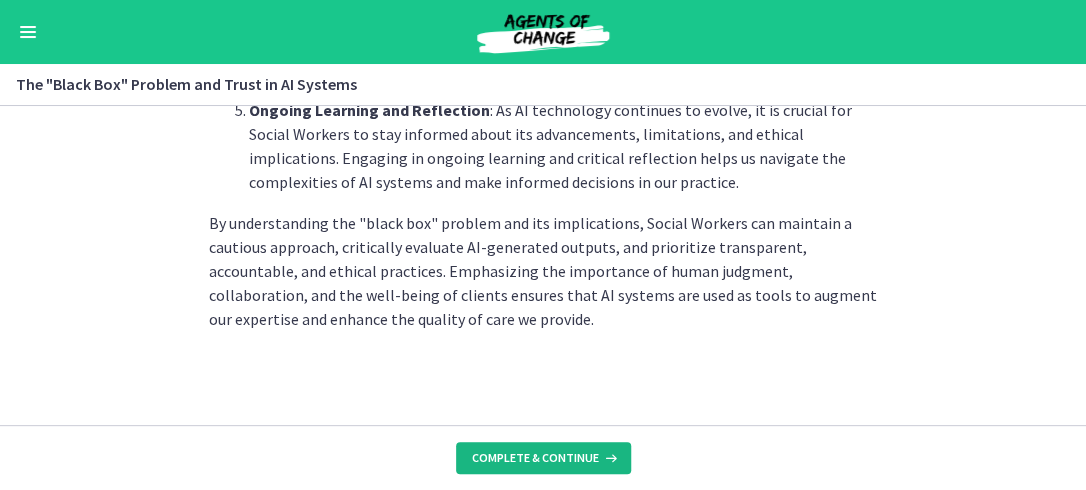 click on "Complete & continue" at bounding box center [535, 458] 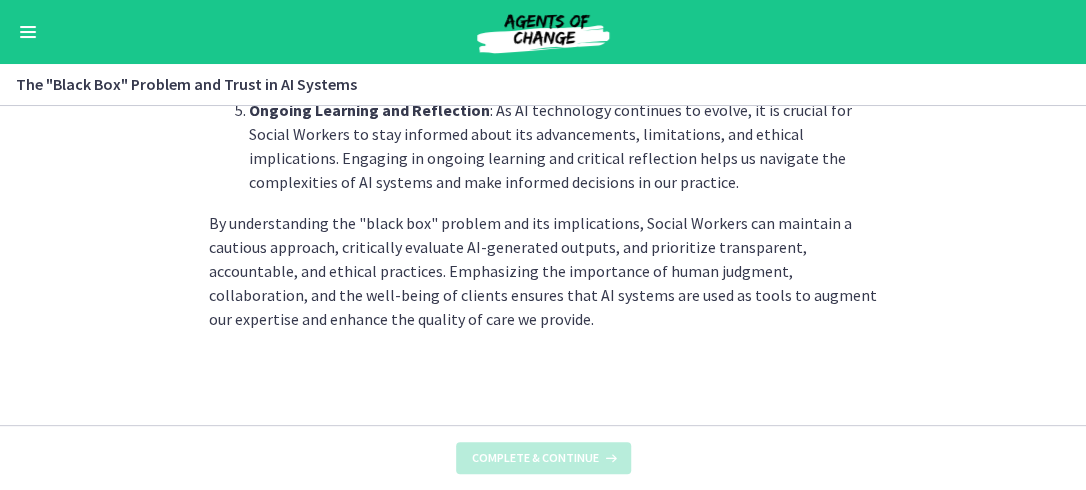 scroll, scrollTop: 0, scrollLeft: 0, axis: both 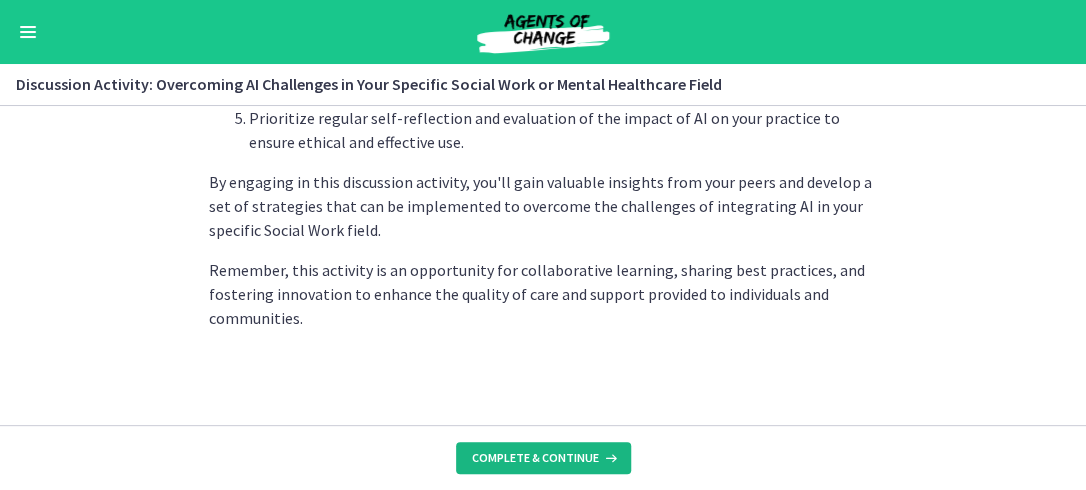 click on "Complete & continue" at bounding box center [535, 458] 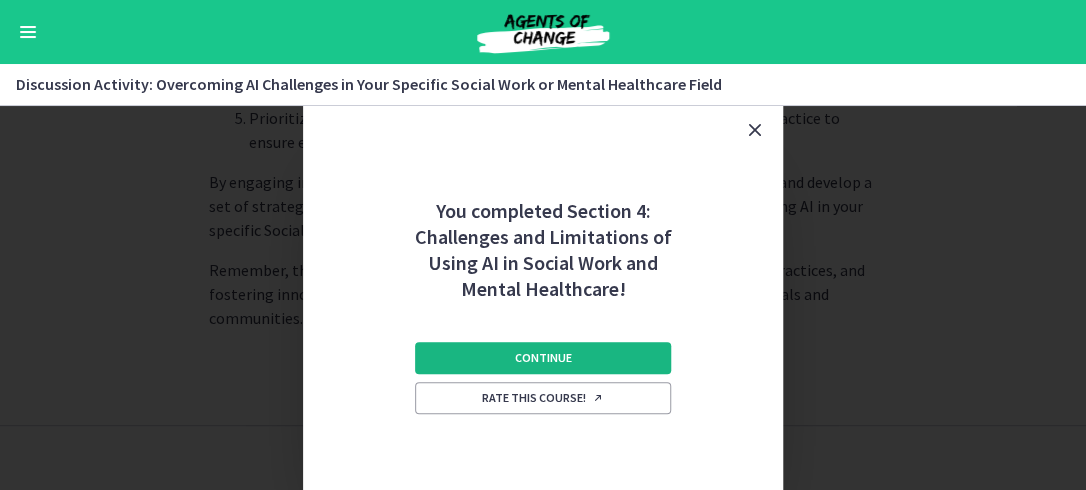 click on "Continue" at bounding box center (543, 358) 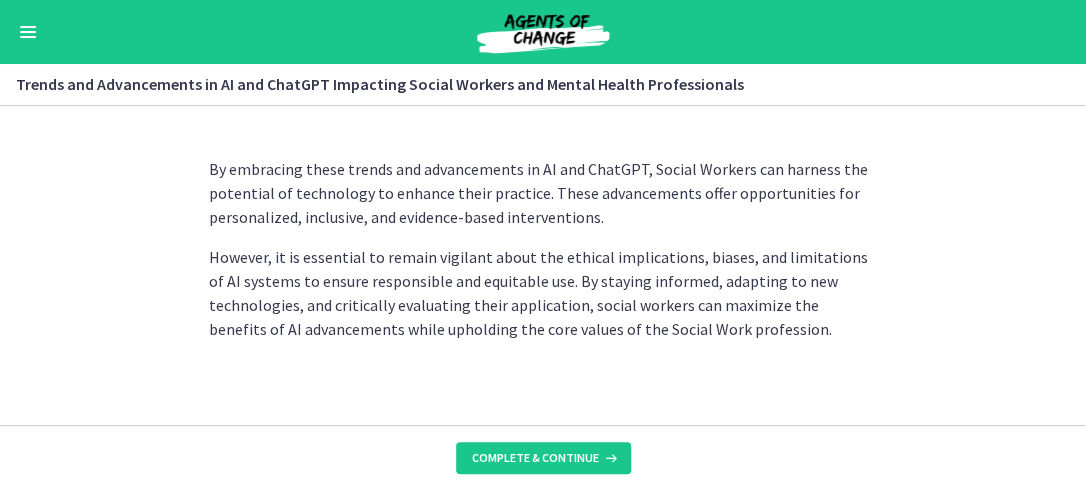 scroll, scrollTop: 1895, scrollLeft: 0, axis: vertical 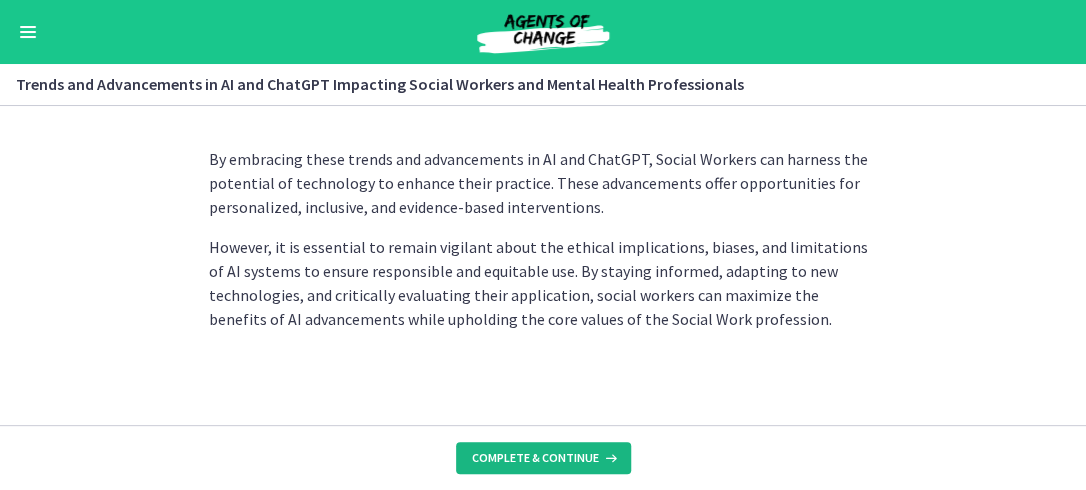 click on "Complete & continue" at bounding box center [535, 458] 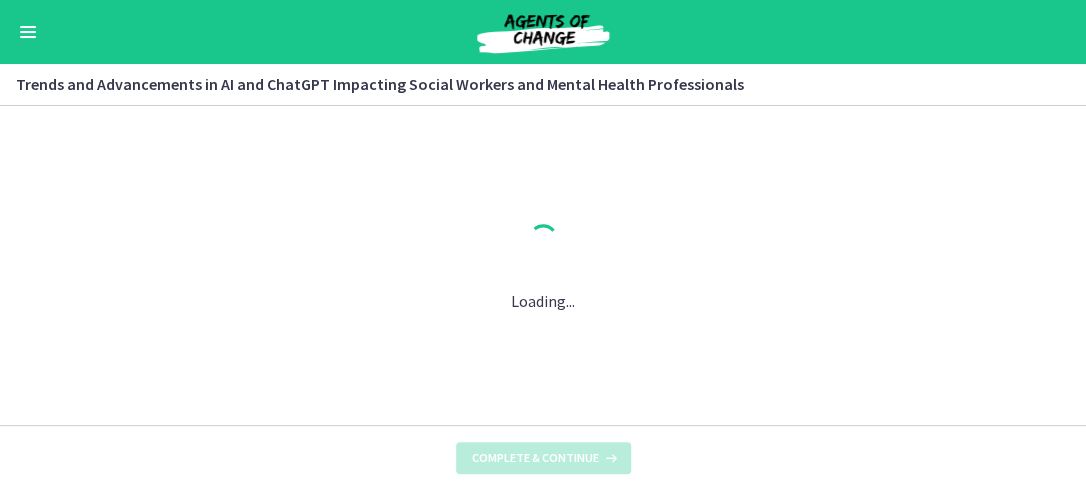scroll, scrollTop: 0, scrollLeft: 0, axis: both 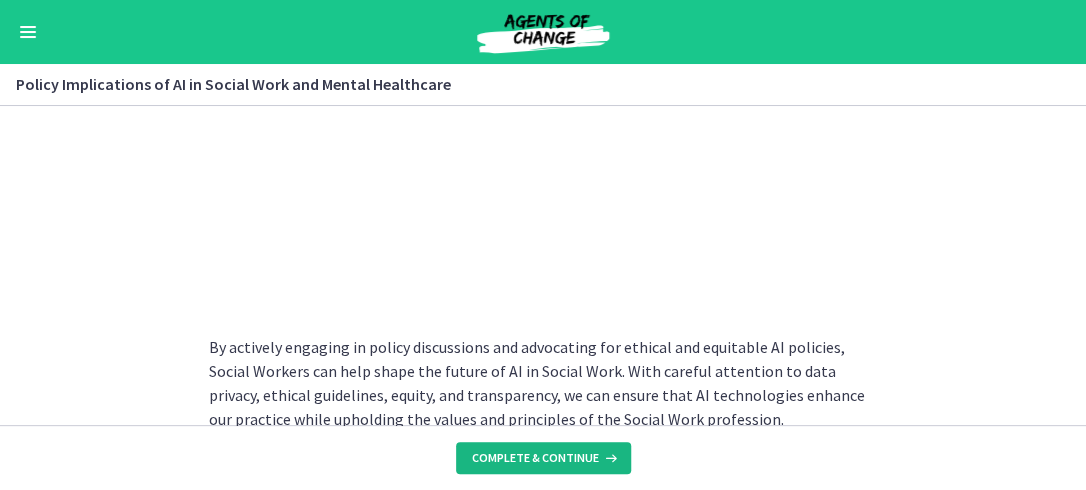 click on "Complete & continue" at bounding box center [535, 458] 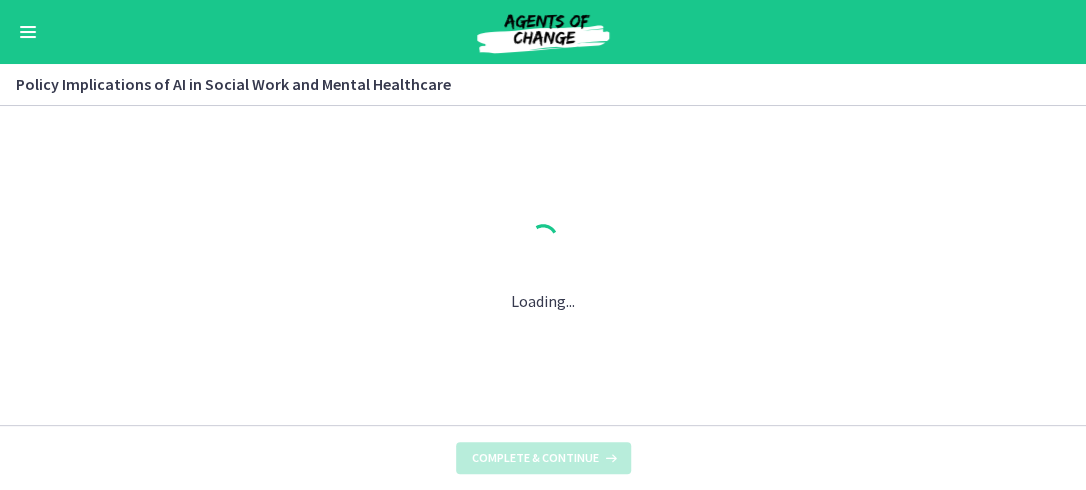 scroll, scrollTop: 0, scrollLeft: 0, axis: both 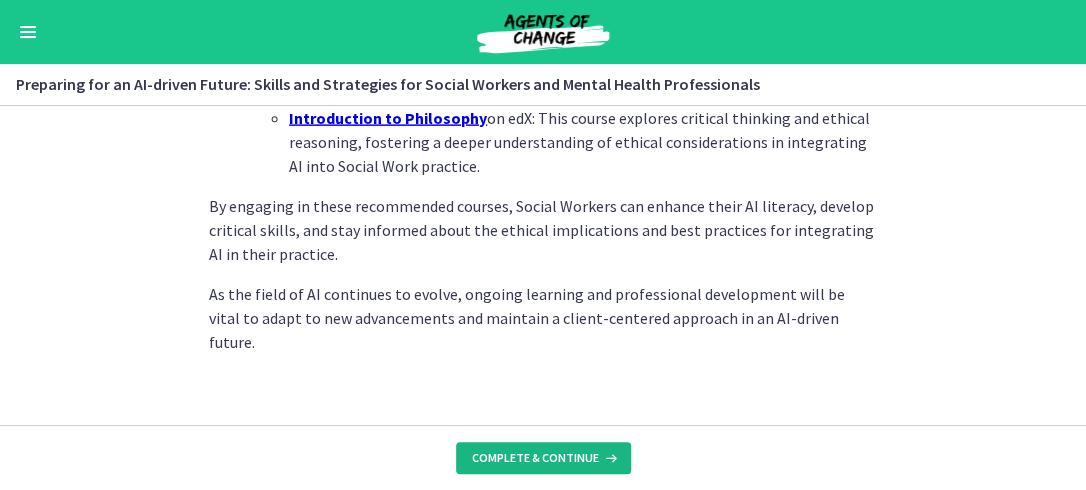 click on "Complete & continue" at bounding box center [535, 458] 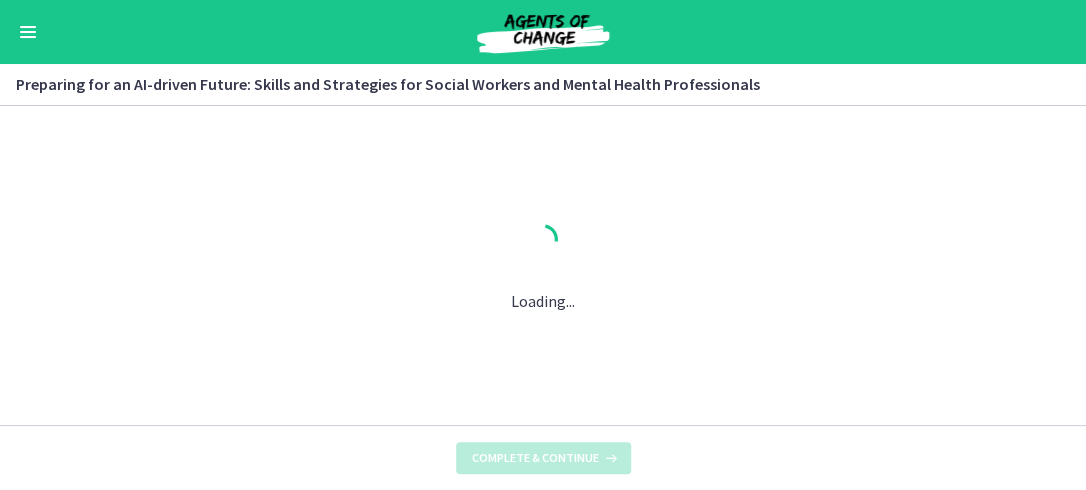 scroll, scrollTop: 0, scrollLeft: 0, axis: both 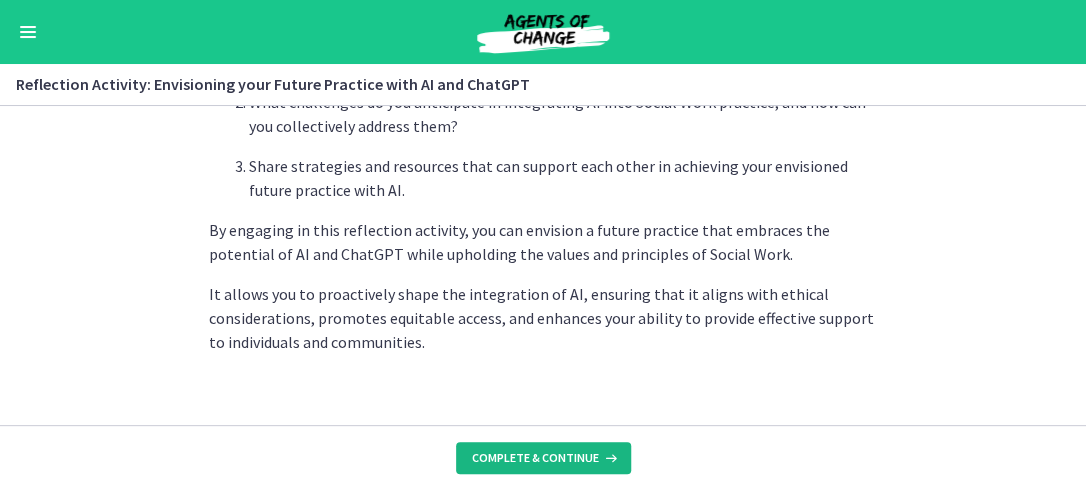 click on "Complete & continue" at bounding box center (535, 458) 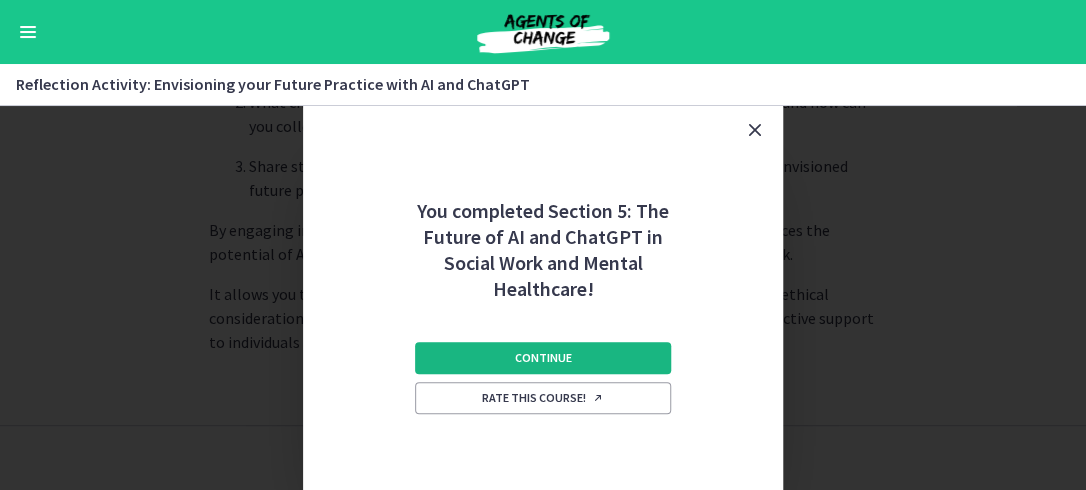 click on "Continue" at bounding box center [543, 358] 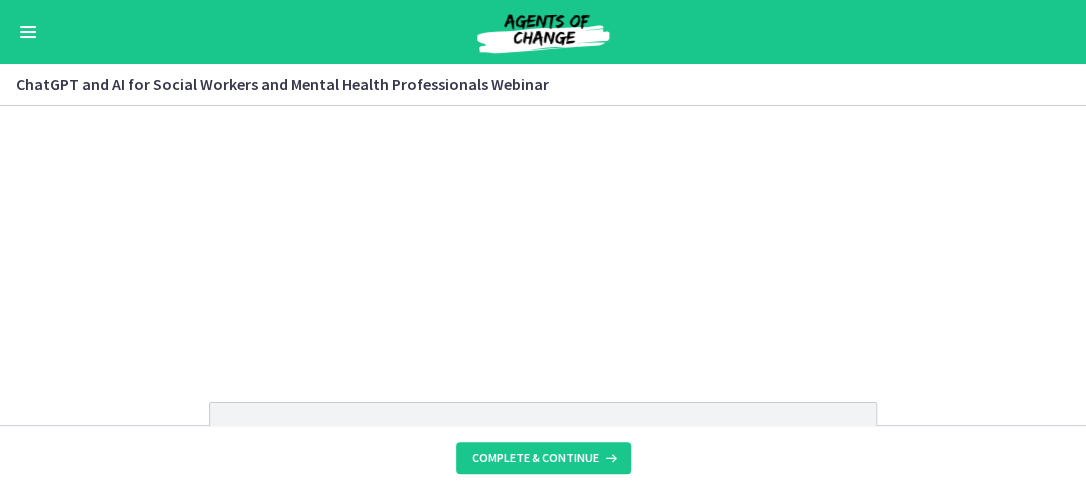 scroll, scrollTop: 0, scrollLeft: 0, axis: both 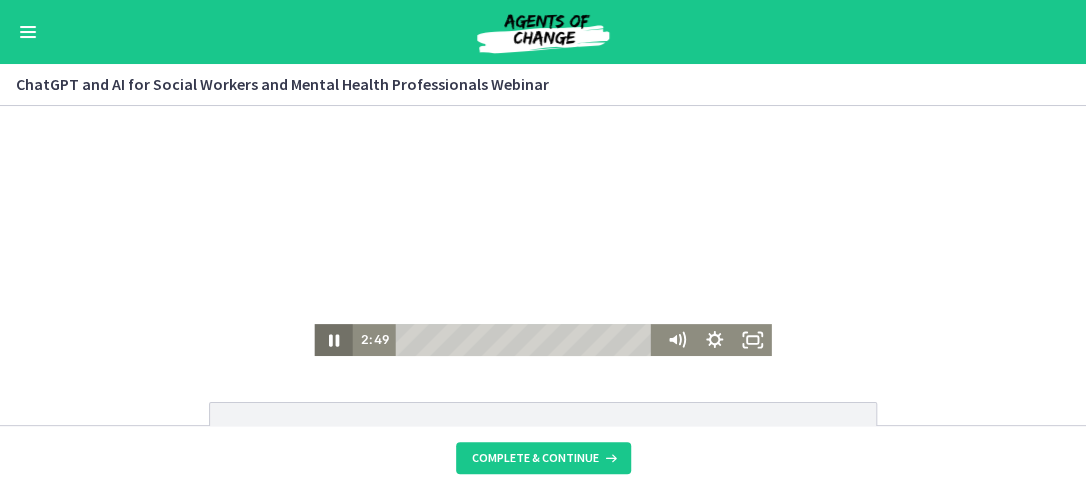 click 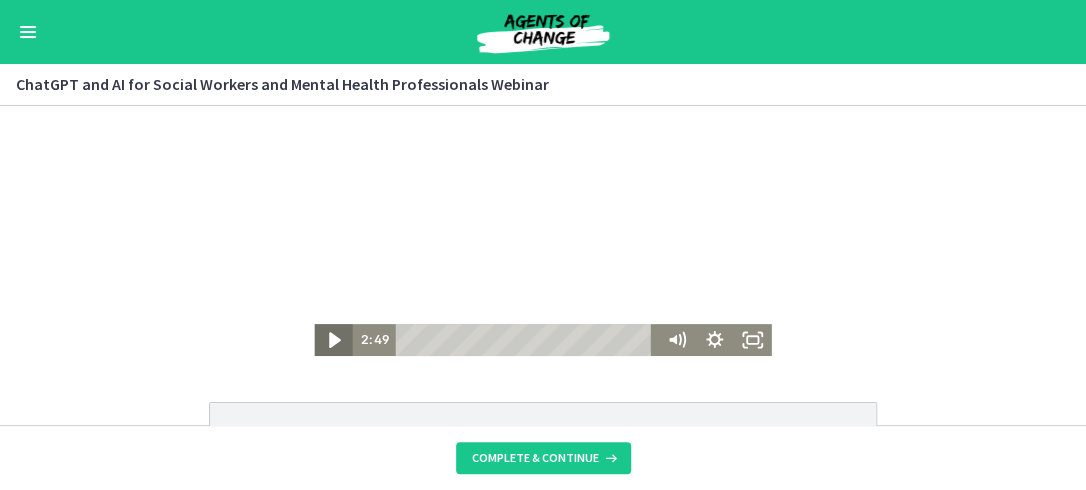 click 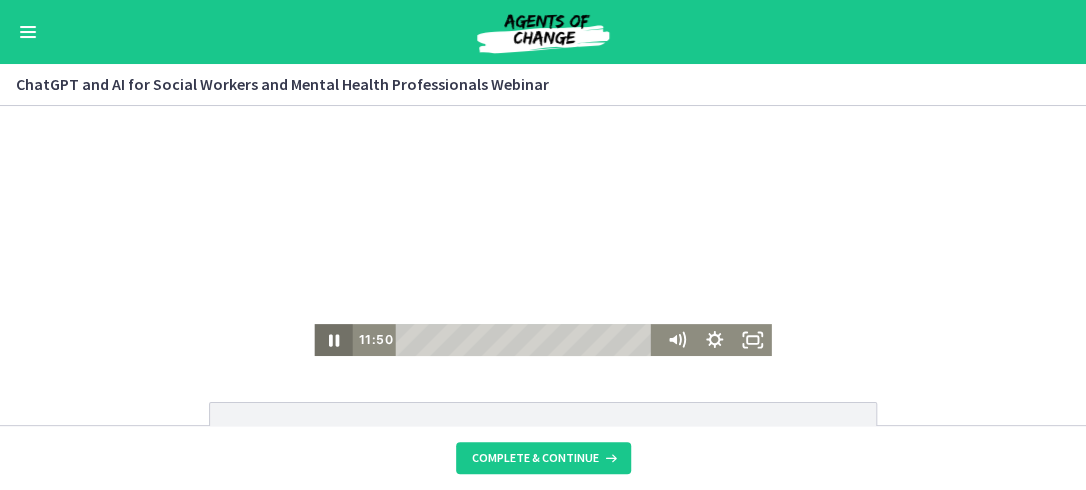 click 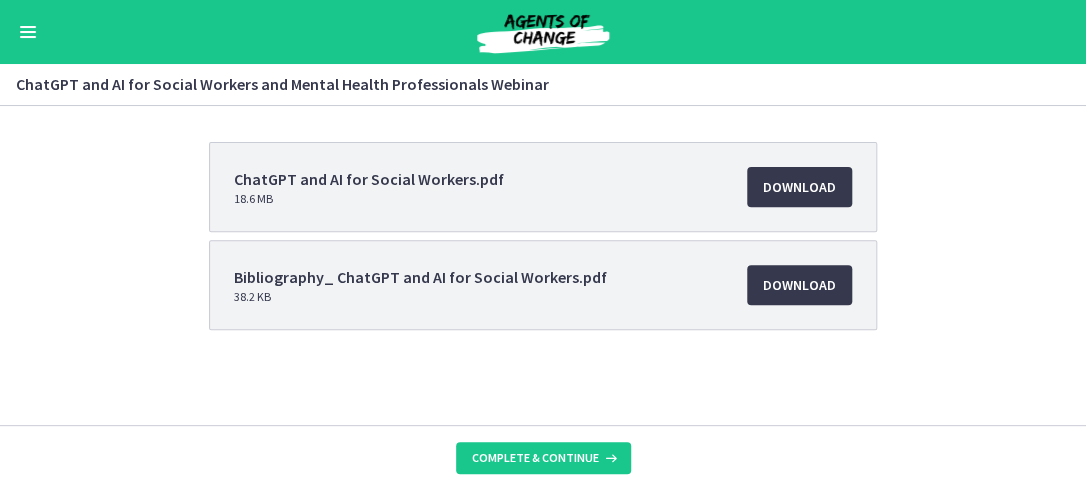 scroll, scrollTop: 0, scrollLeft: 0, axis: both 